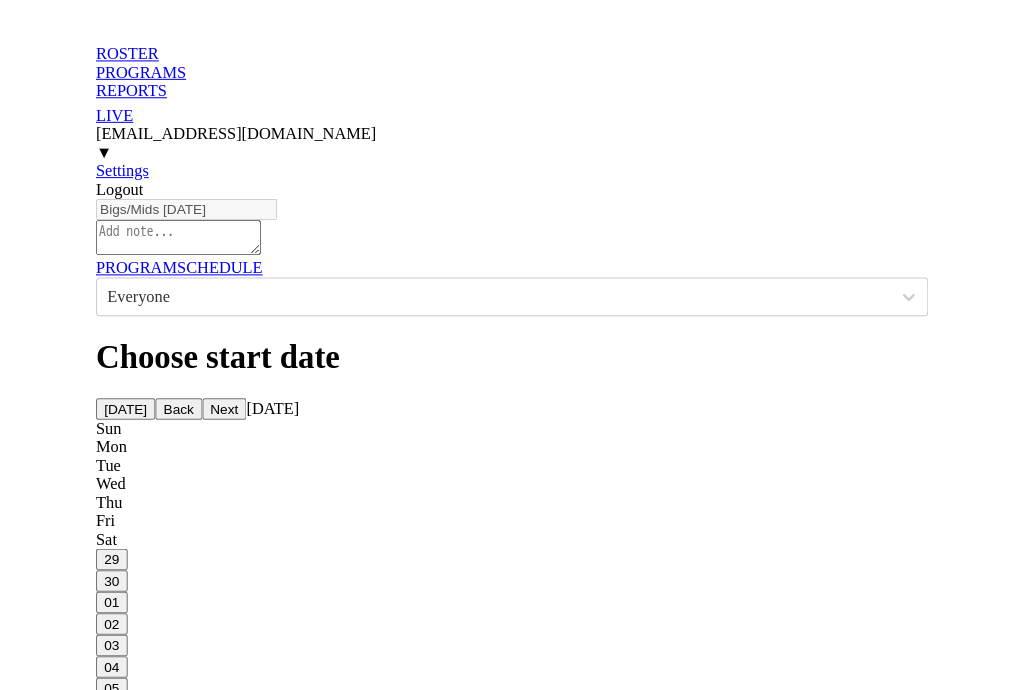 scroll, scrollTop: 0, scrollLeft: 0, axis: both 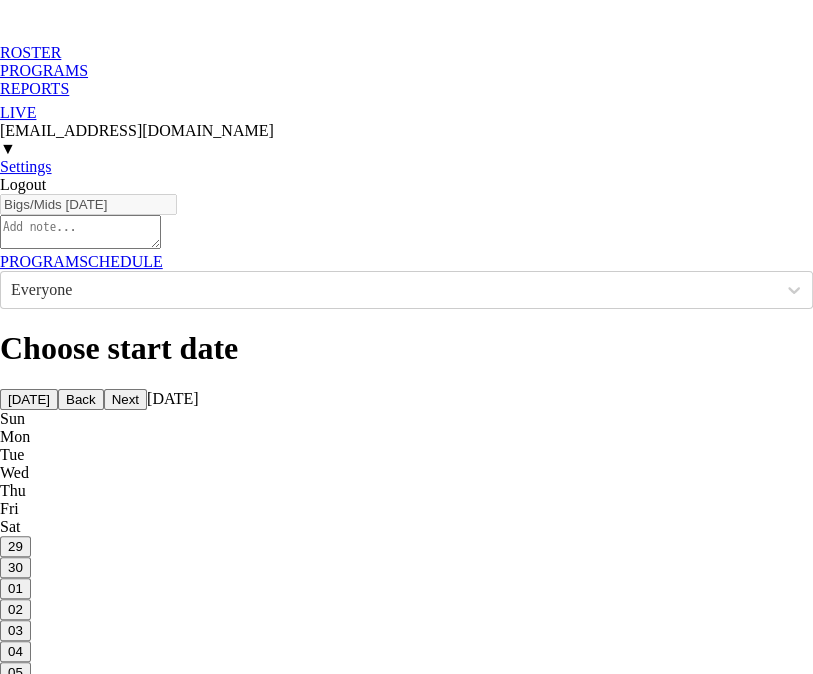 click on "ROSTER" at bounding box center [406, 53] 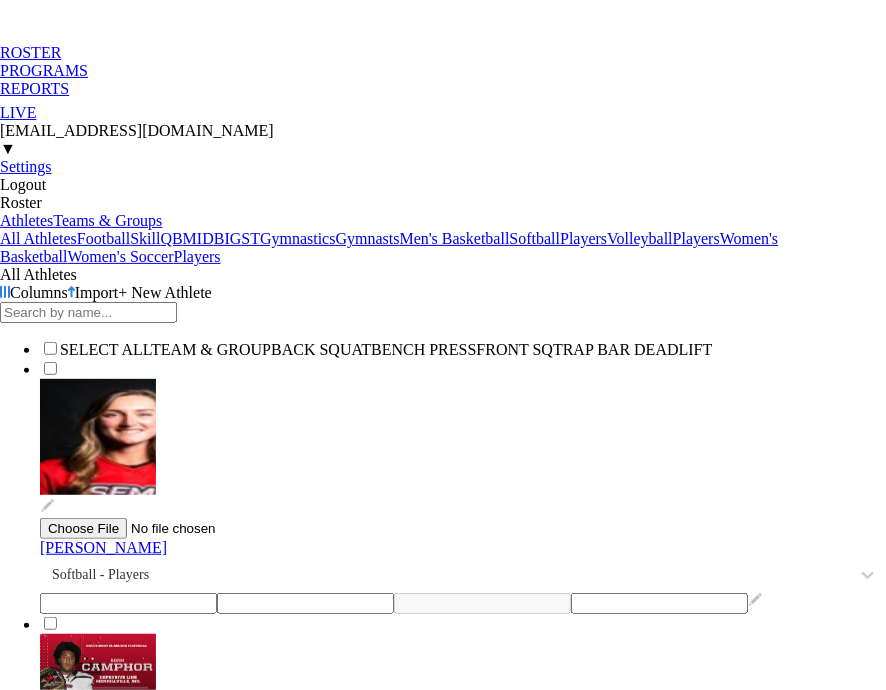 click on "Skill" at bounding box center [145, 238] 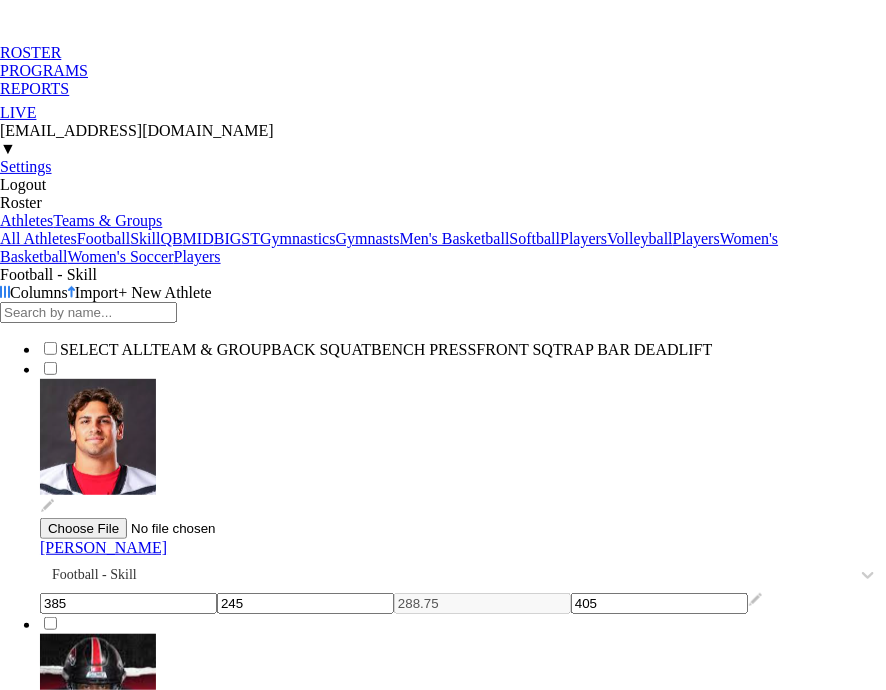 click on "MID" at bounding box center [198, 238] 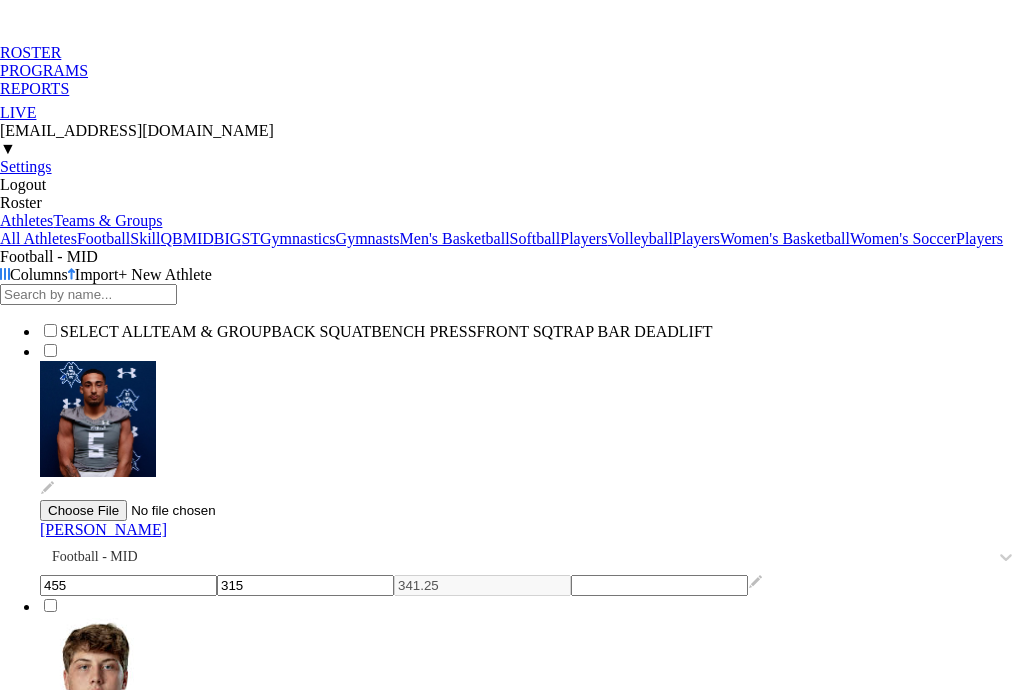 click on "455" at bounding box center [128, 585] 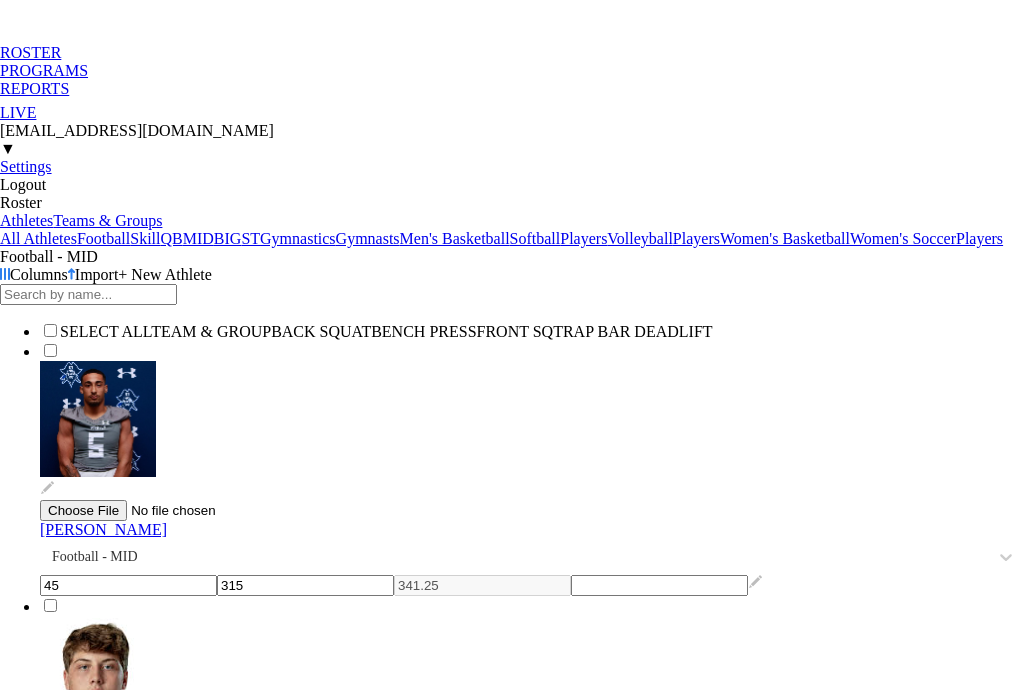 type on "4" 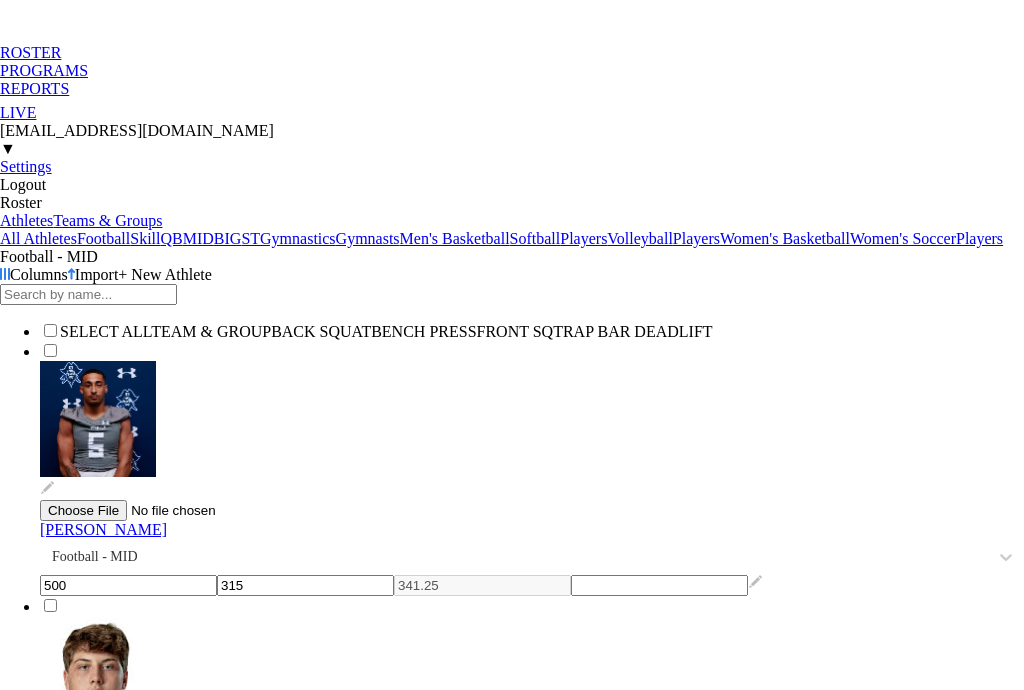 type on "500" 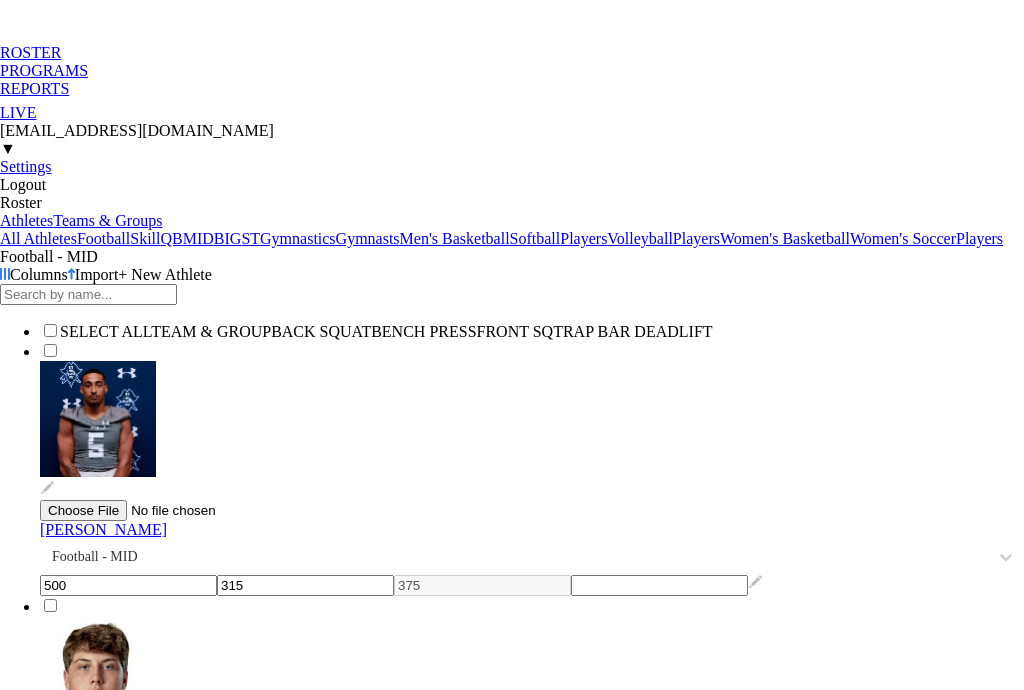 click on "Columns Import + New Athlete" at bounding box center (512, 275) 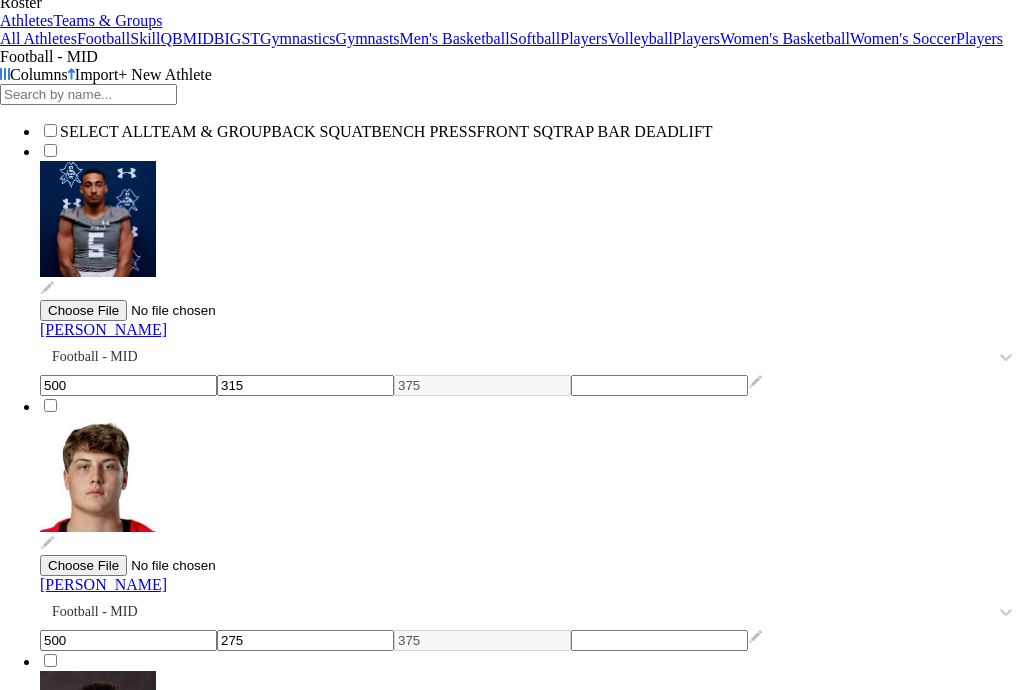 click on "285" at bounding box center (305, 1150) 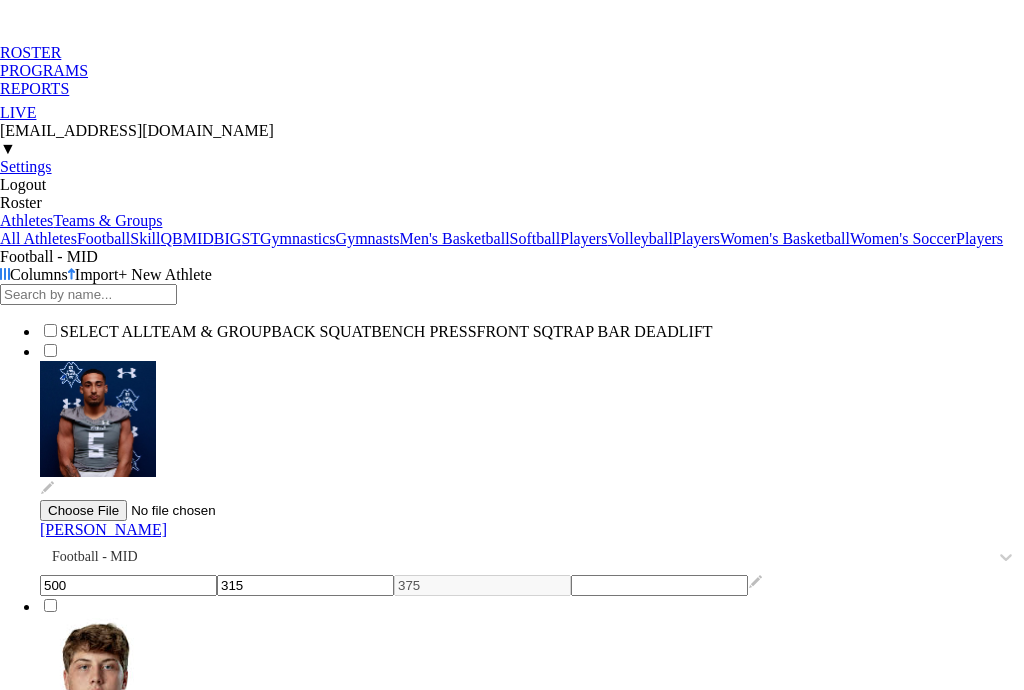 scroll, scrollTop: 200, scrollLeft: 0, axis: vertical 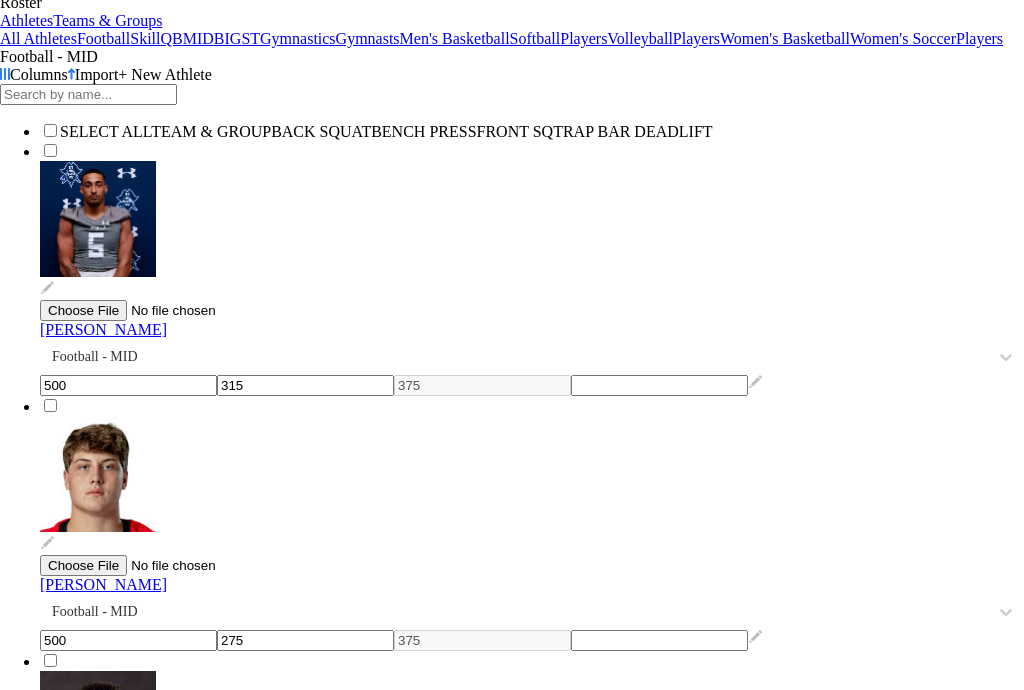 click on "[PERSON_NAME]" at bounding box center [103, 329] 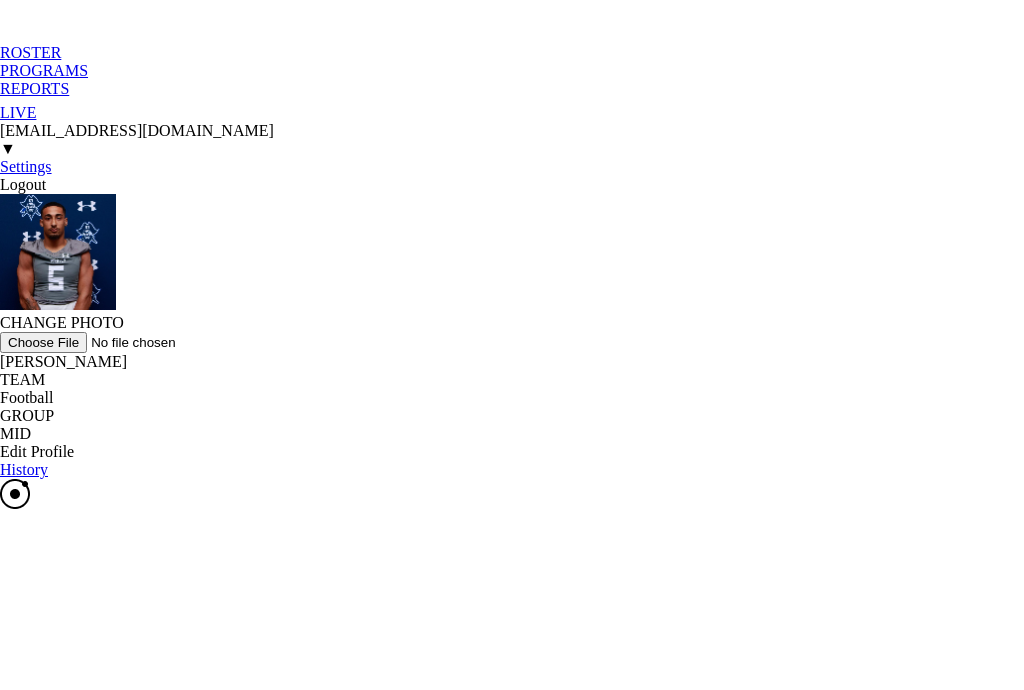 scroll, scrollTop: 0, scrollLeft: 0, axis: both 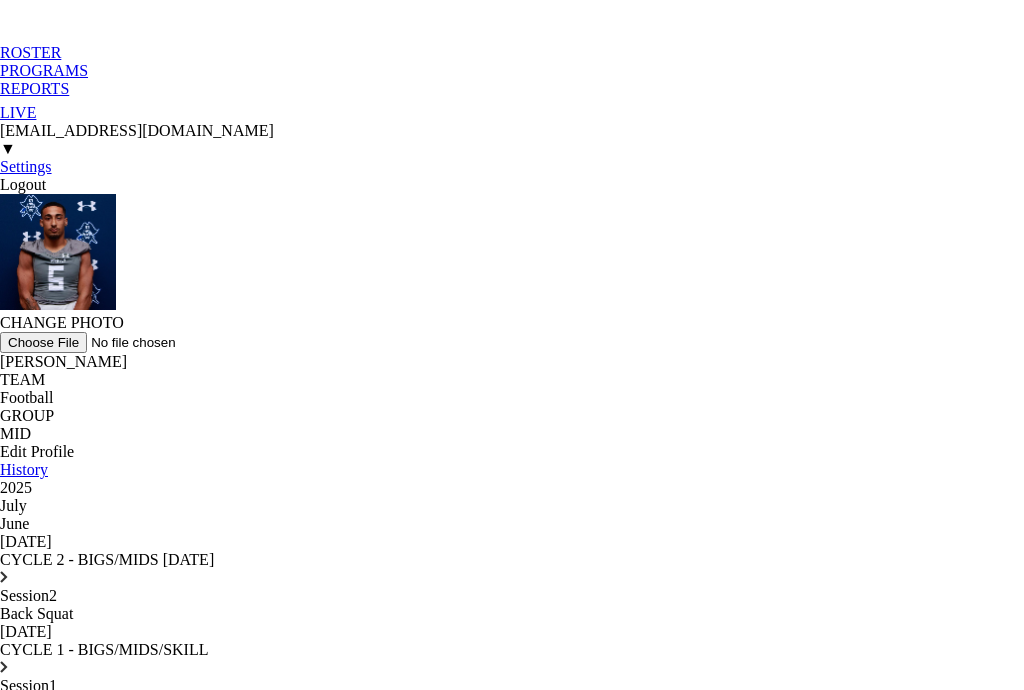click on "Session  2 Back Squat [DATE]" at bounding box center (512, 605) 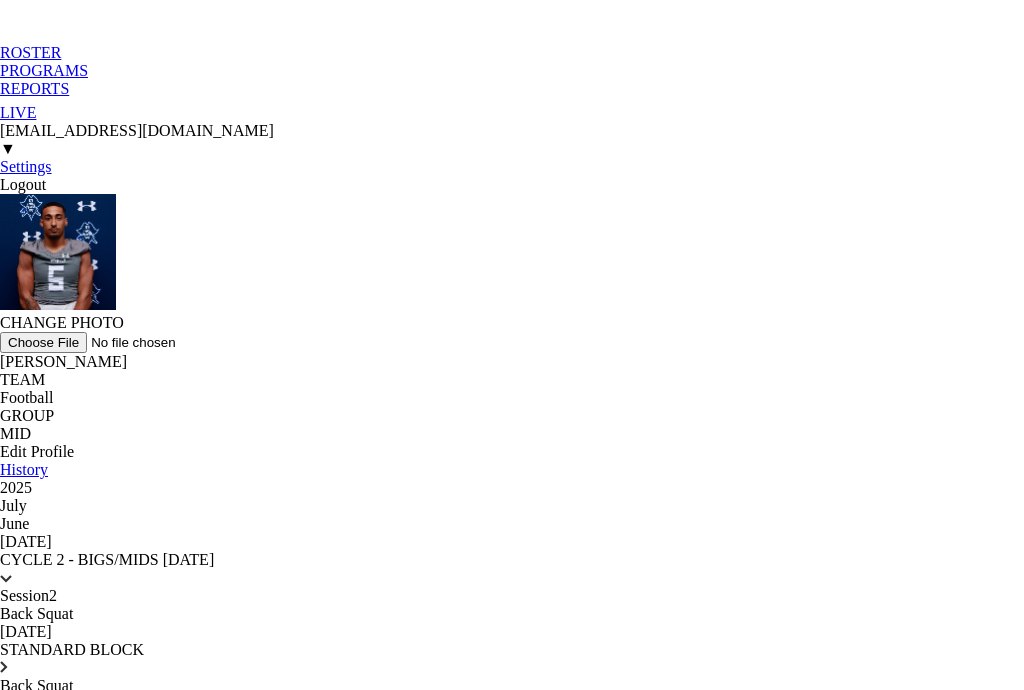 click on "LOAD (LBS)" at bounding box center (512, 740) 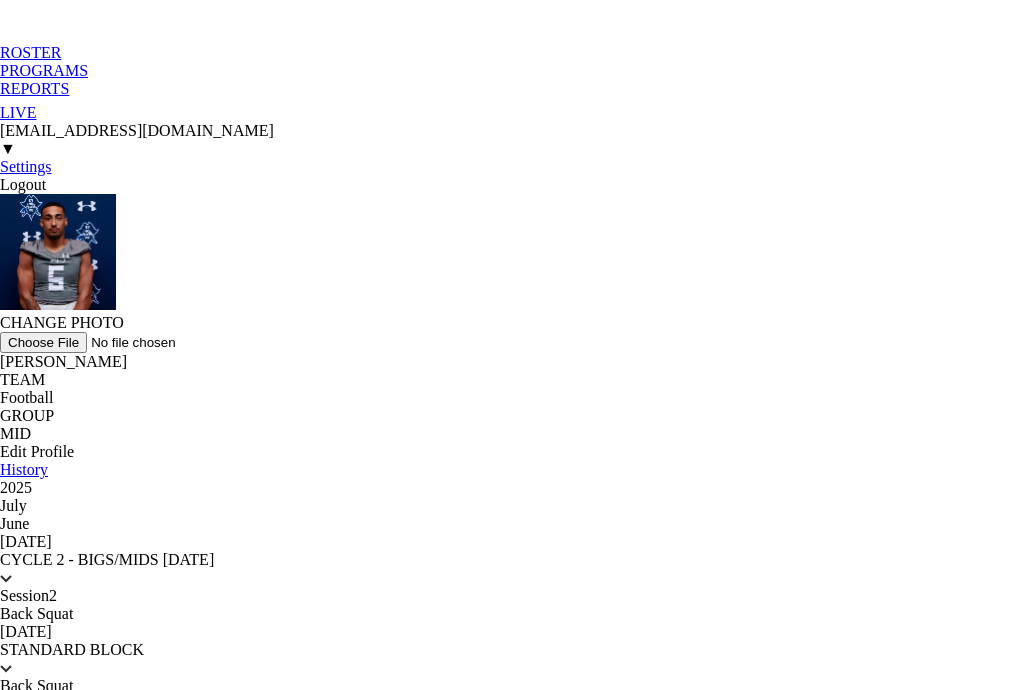 scroll, scrollTop: 100, scrollLeft: 0, axis: vertical 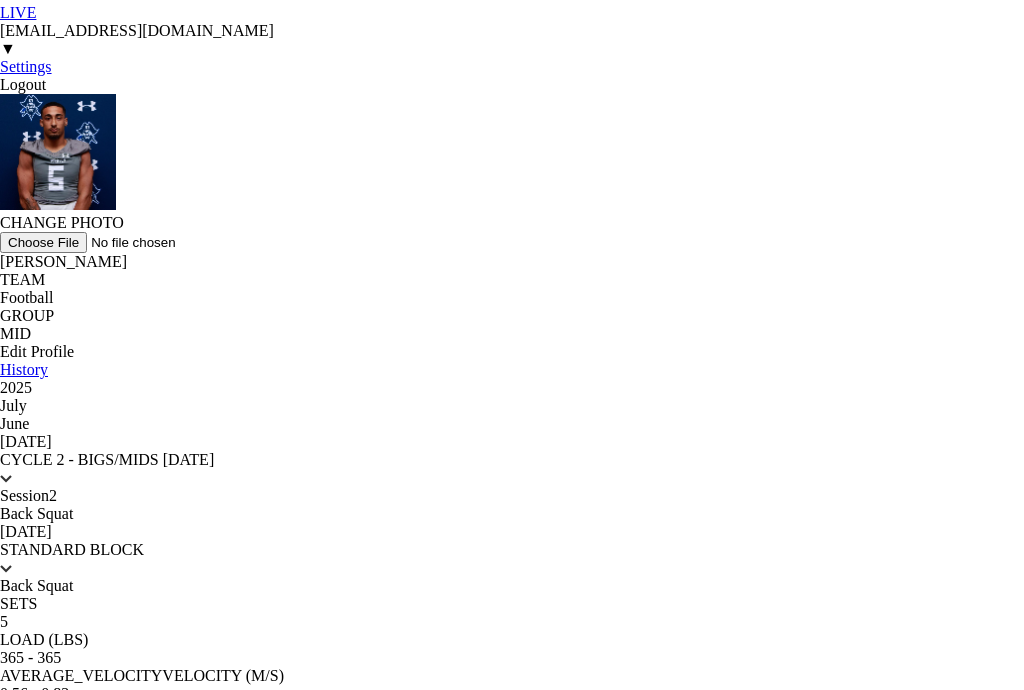 click on "366" at bounding box center (88, 767) 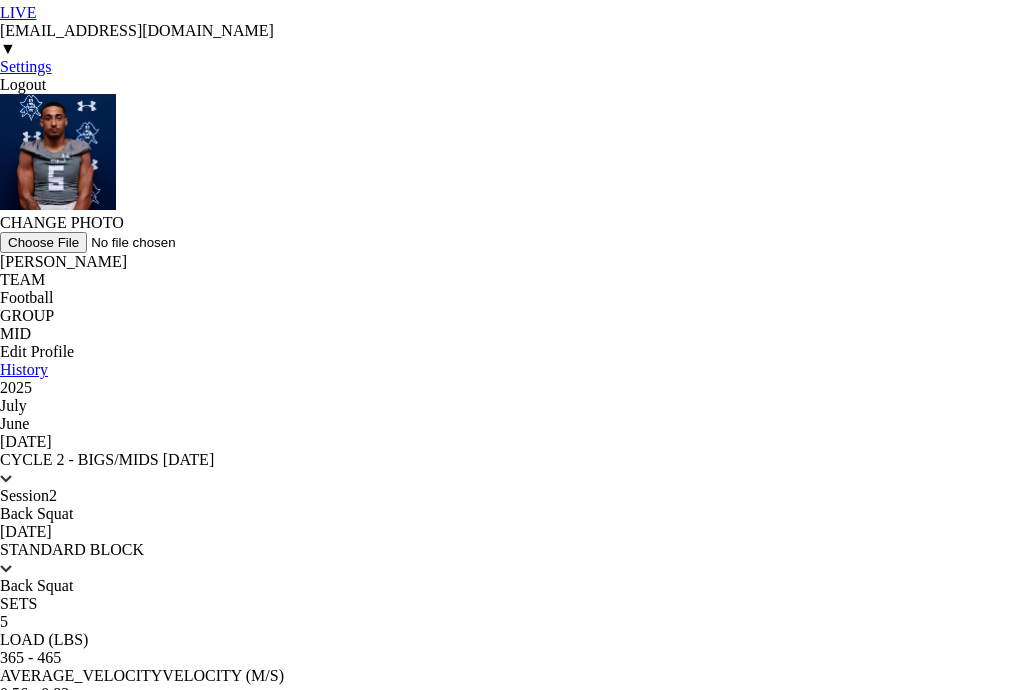 scroll, scrollTop: 0, scrollLeft: 0, axis: both 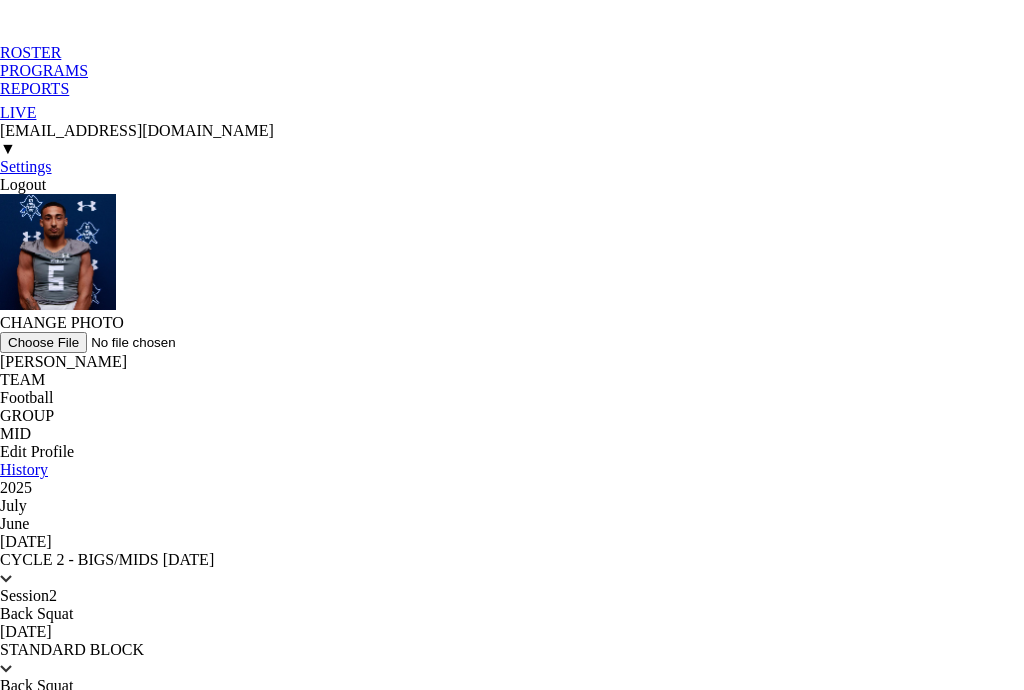 click on "ROSTER" at bounding box center (512, 53) 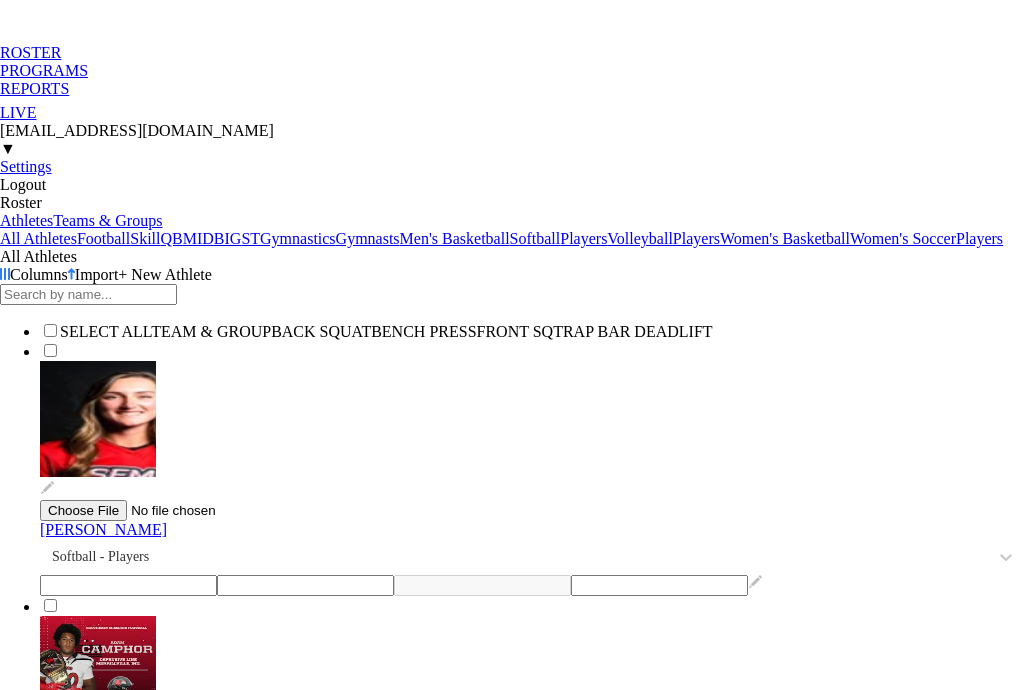 click on "MID" at bounding box center [198, 238] 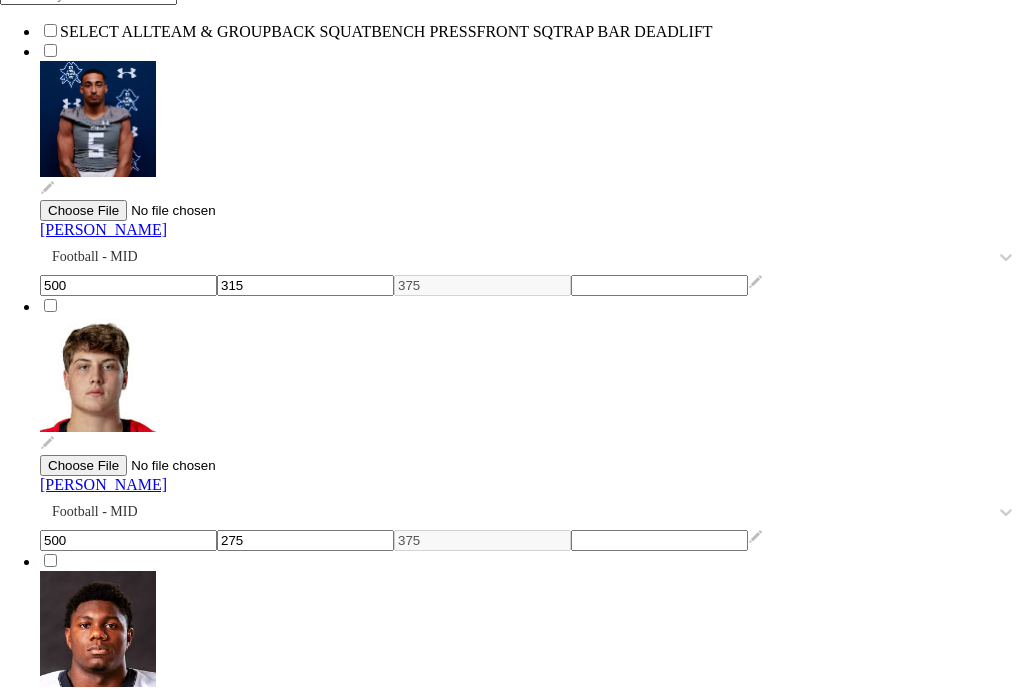 scroll, scrollTop: 500, scrollLeft: 0, axis: vertical 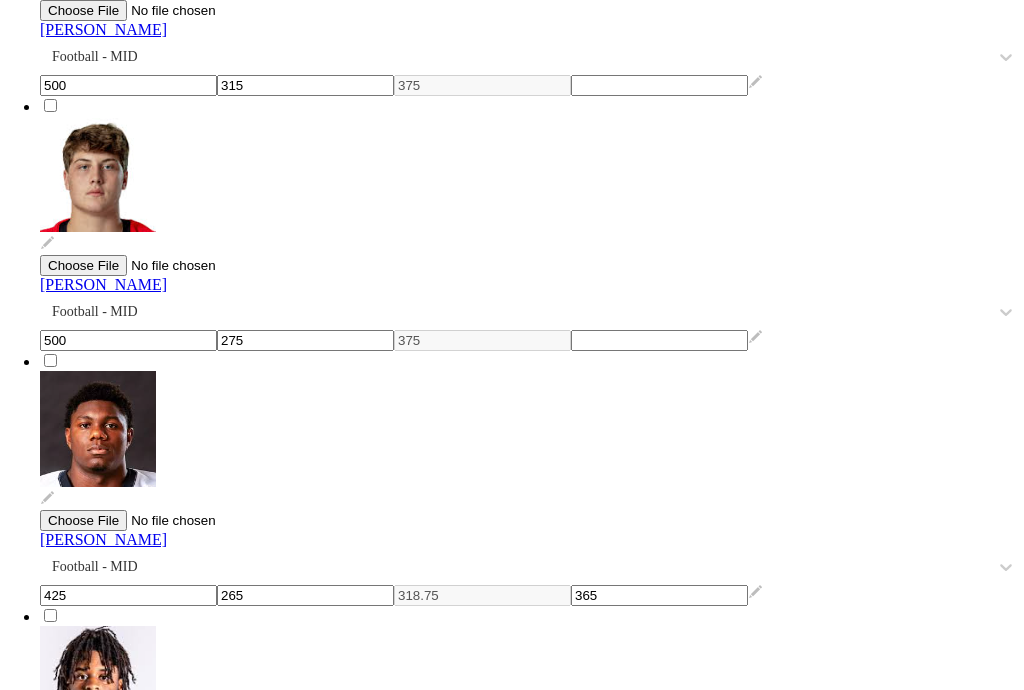 click on "485" at bounding box center (128, 3400) 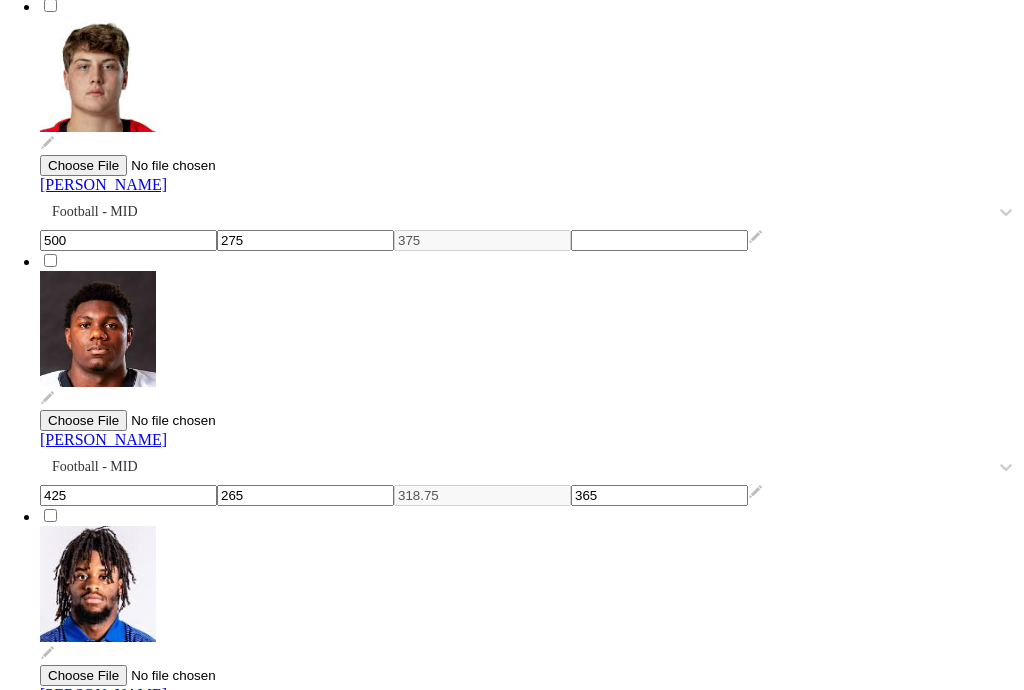 click on "475" at bounding box center (128, 3555) 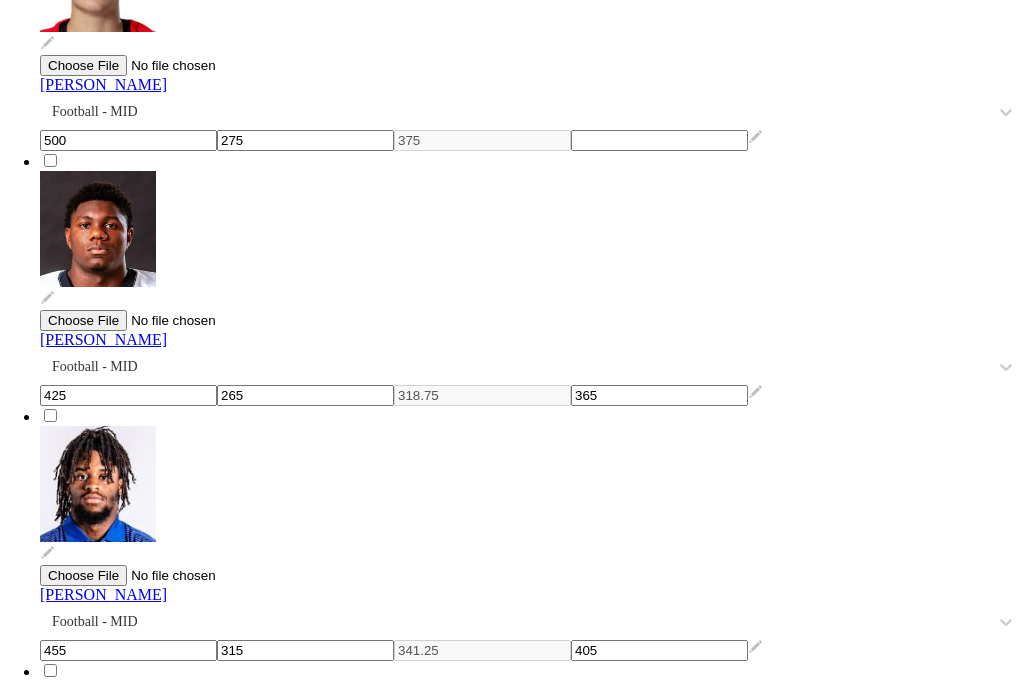click on "525" at bounding box center [128, 4475] 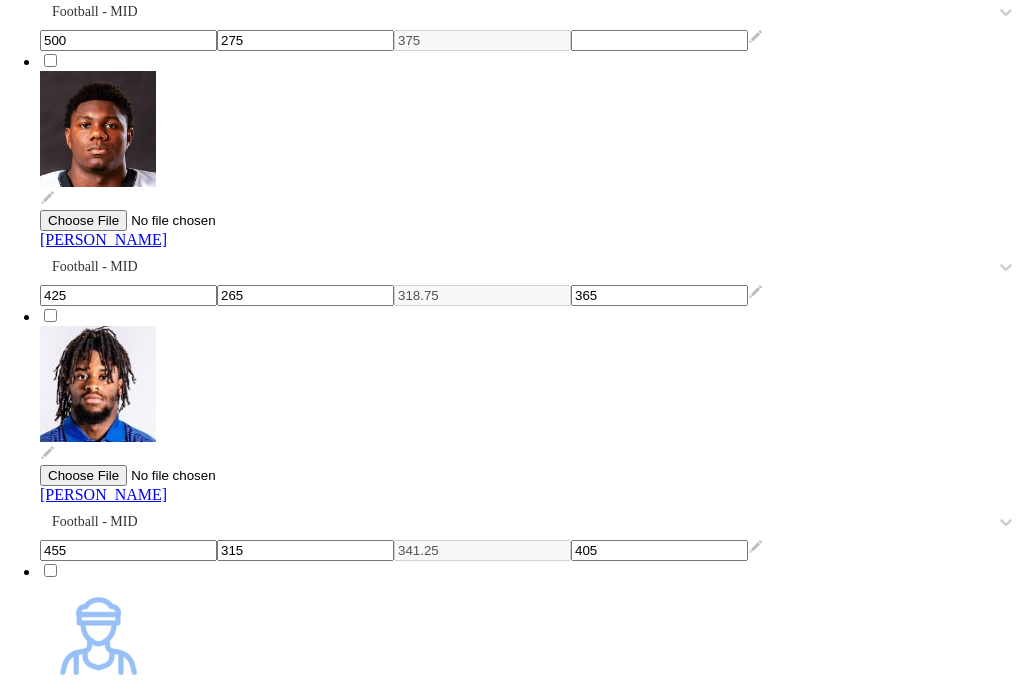 scroll, scrollTop: 802, scrollLeft: 0, axis: vertical 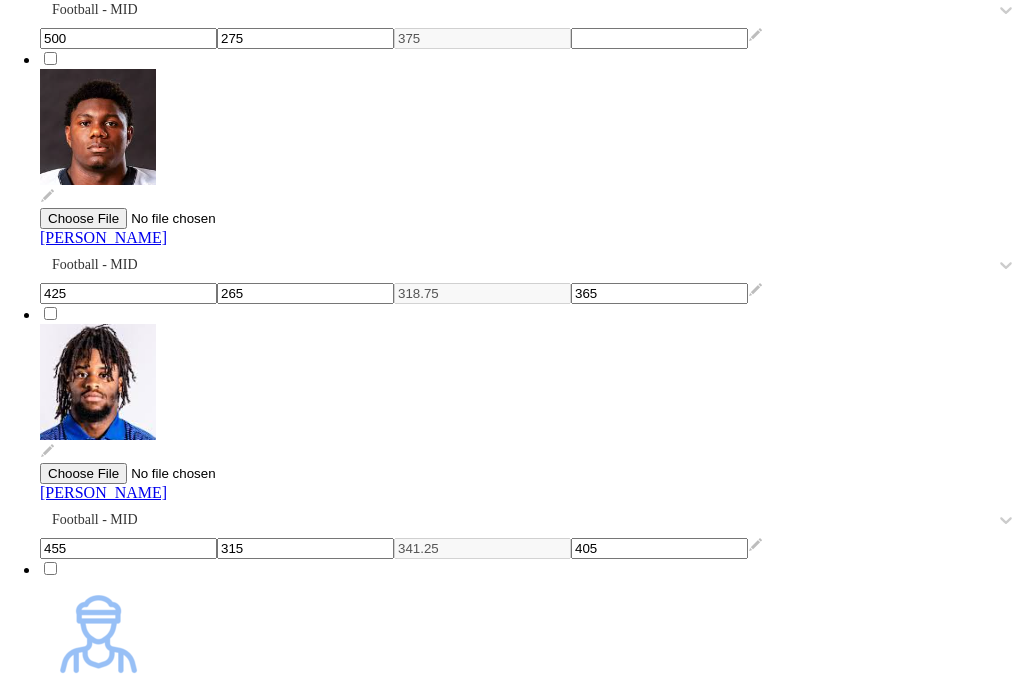 click on "525" at bounding box center (128, 5138) 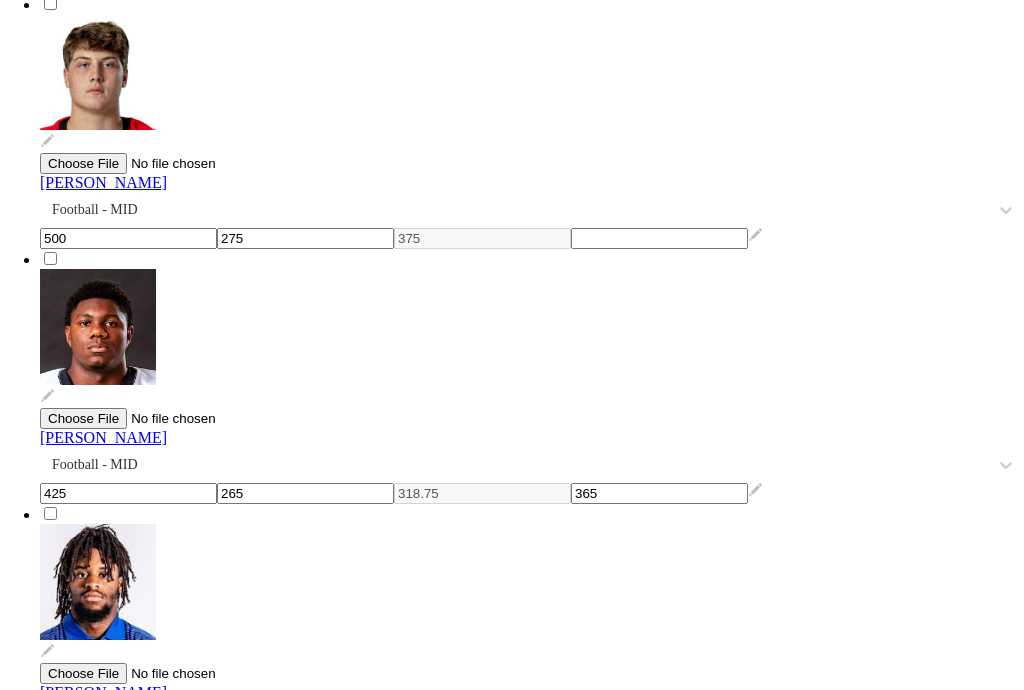 click at bounding box center (755, 3805) 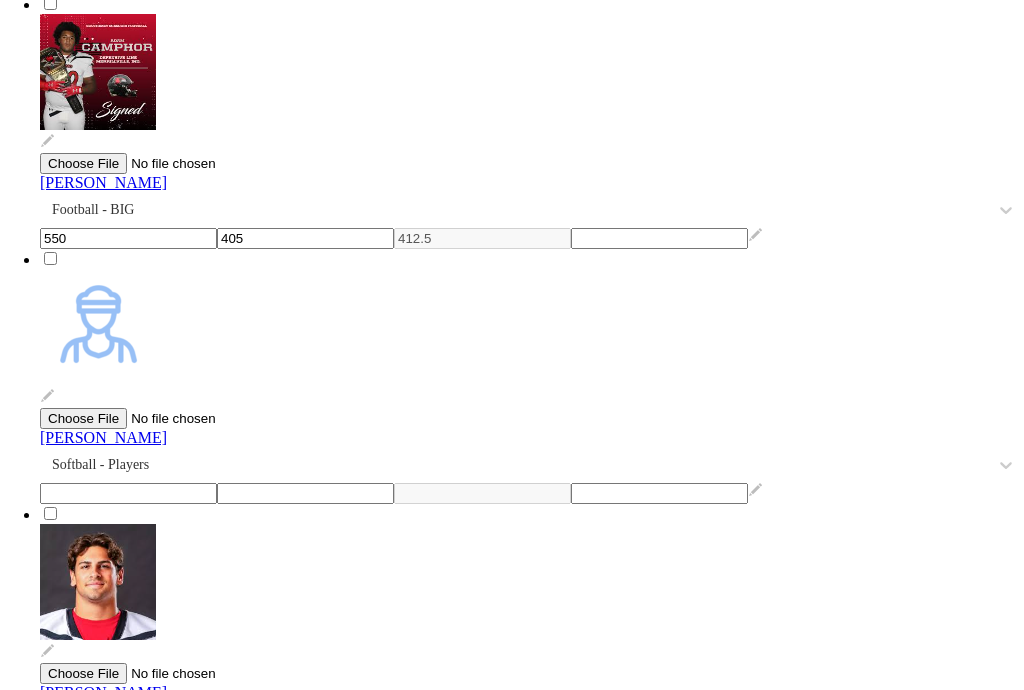 scroll, scrollTop: 0, scrollLeft: 0, axis: both 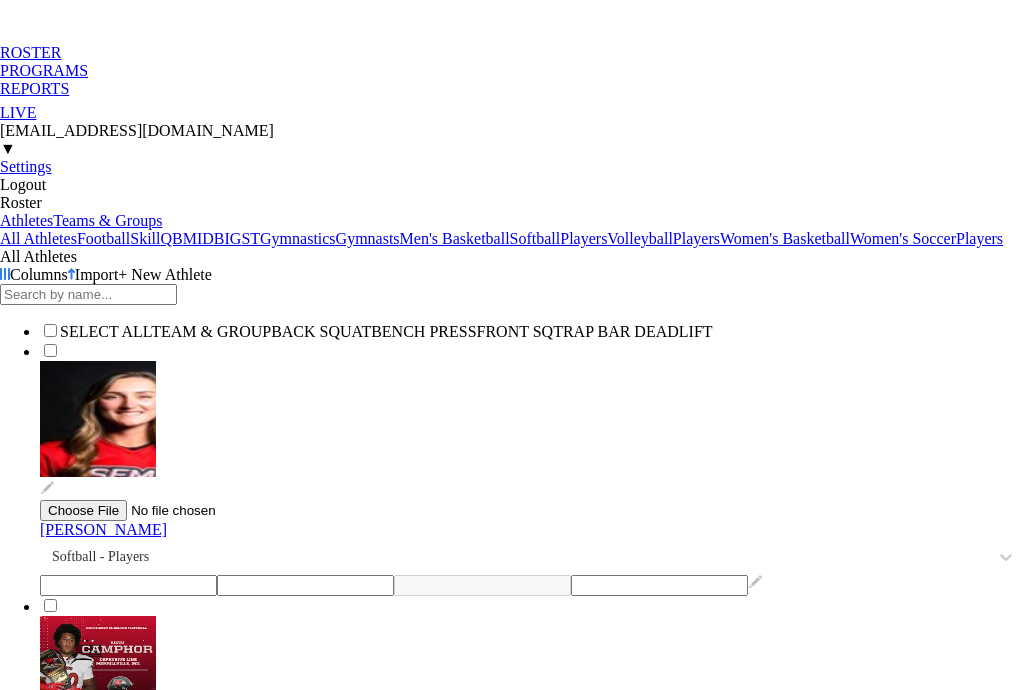 click on "MID" at bounding box center [198, 238] 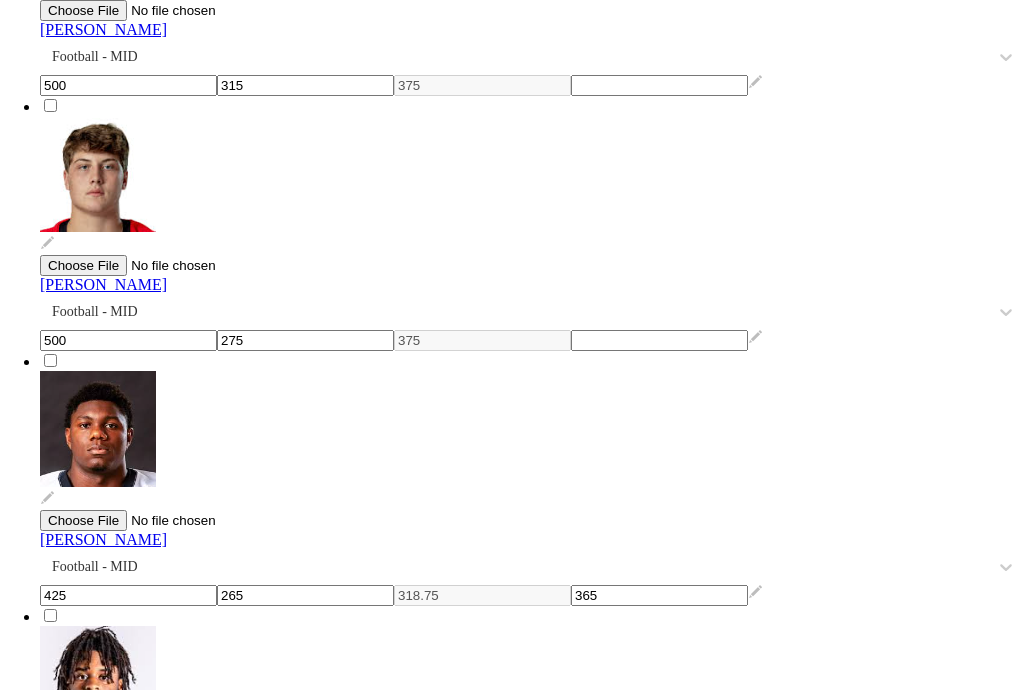 scroll, scrollTop: 600, scrollLeft: 0, axis: vertical 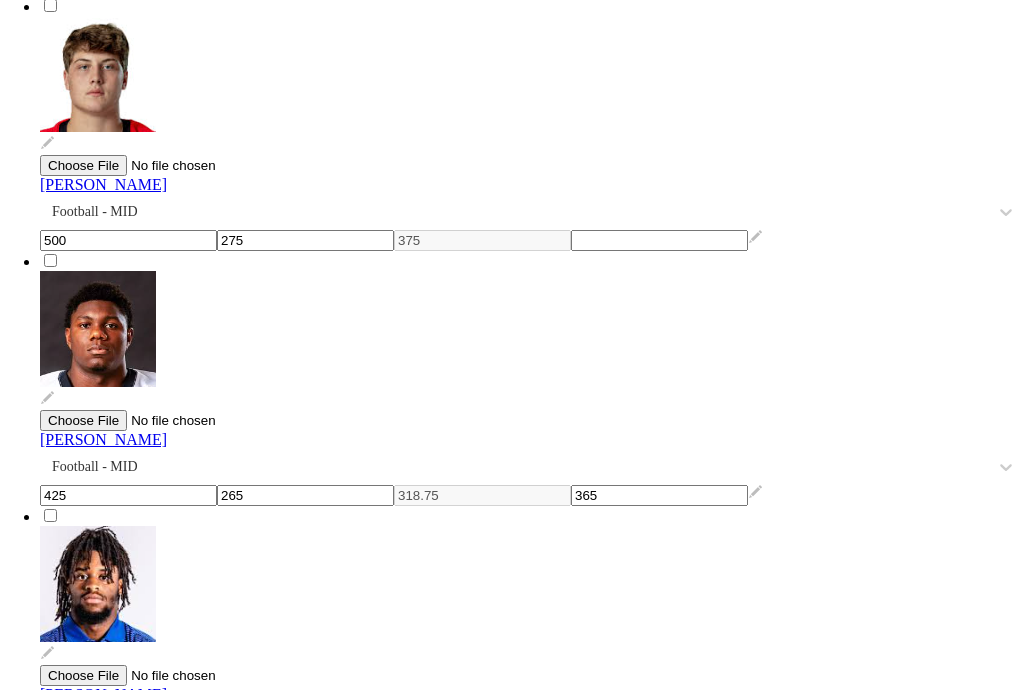 click at bounding box center [755, 4062] 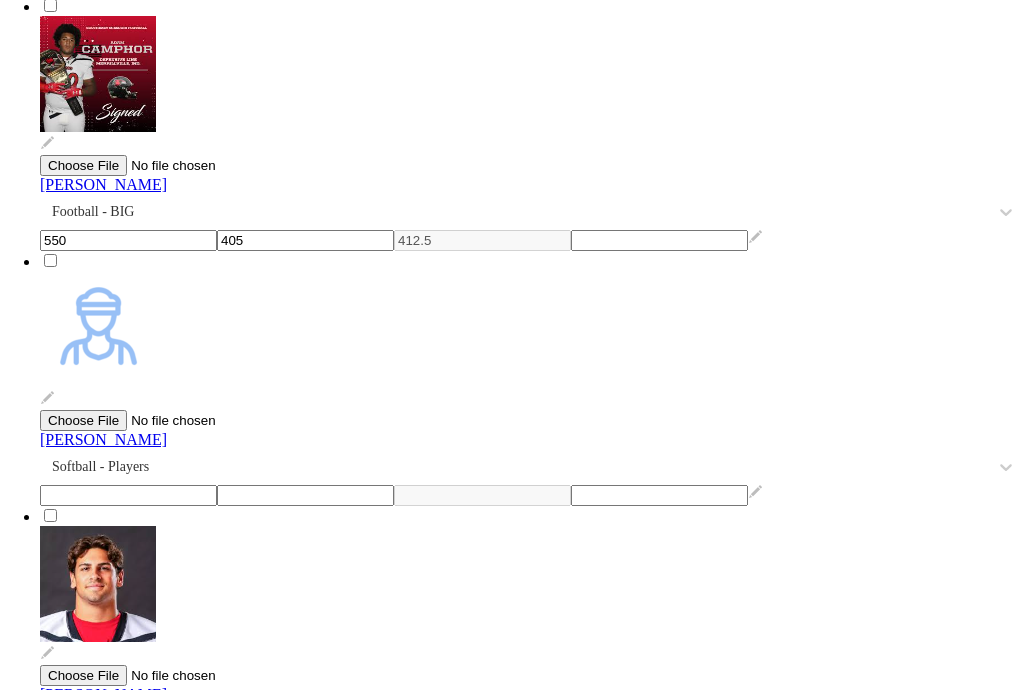 scroll, scrollTop: 0, scrollLeft: 0, axis: both 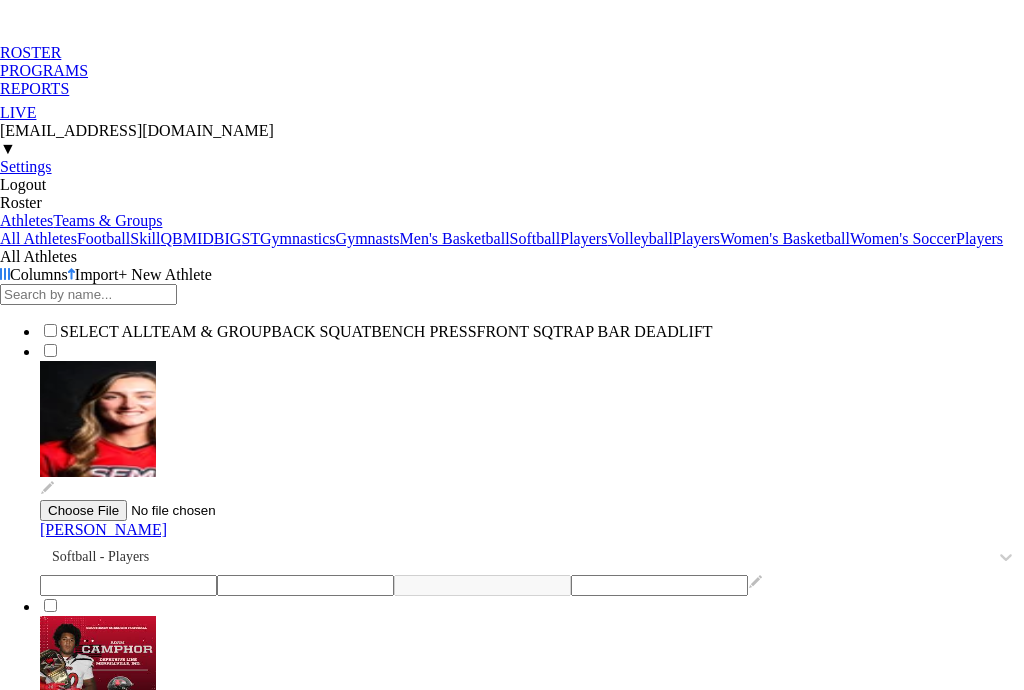 click on "MID" at bounding box center [198, 238] 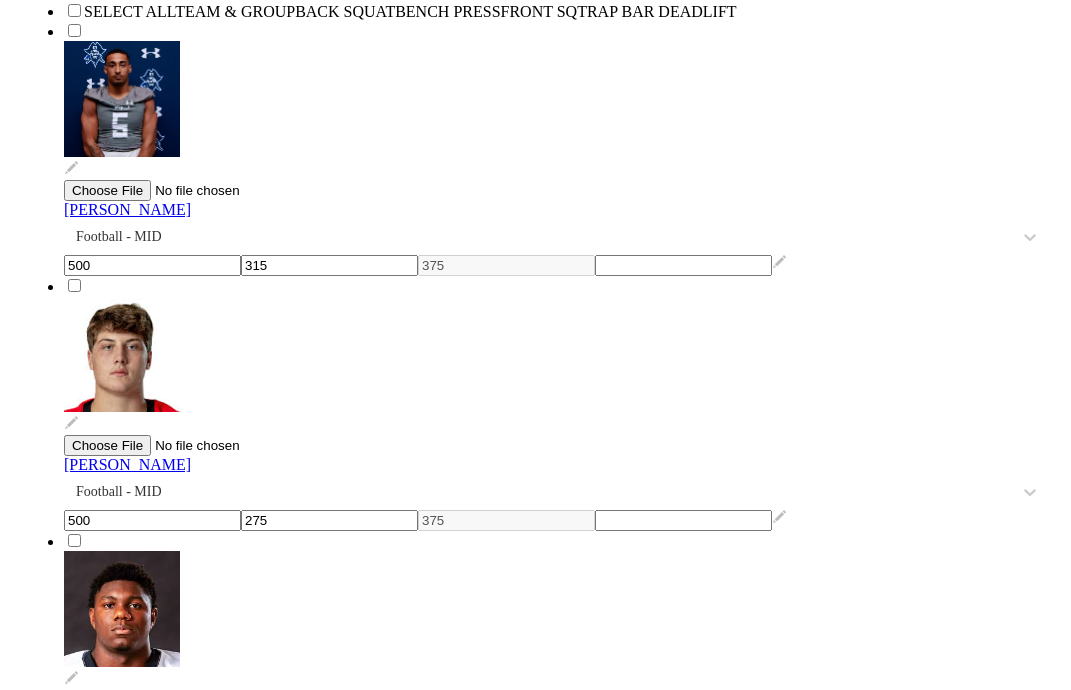 scroll, scrollTop: 0, scrollLeft: 0, axis: both 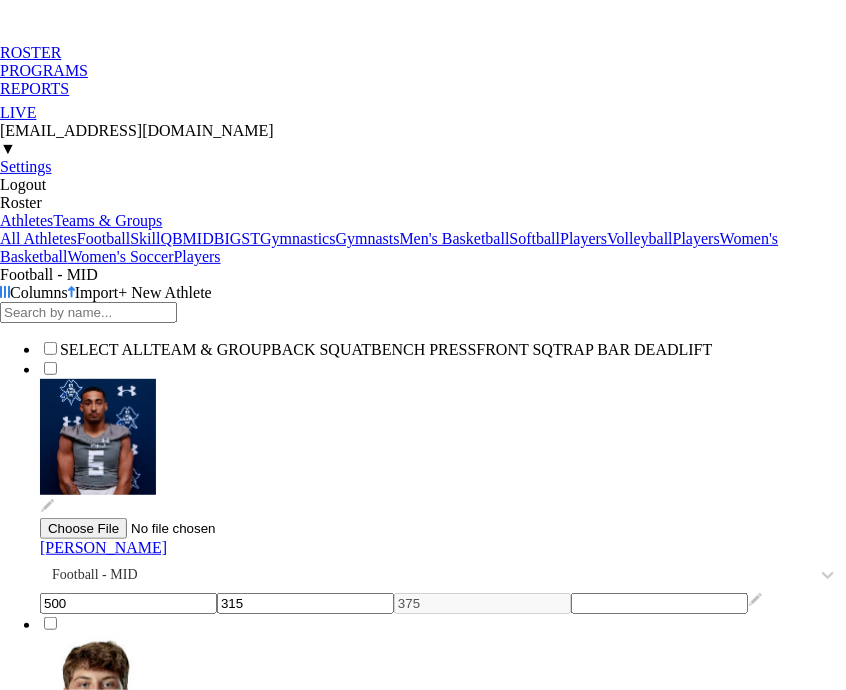 click on "BIG" at bounding box center (228, 238) 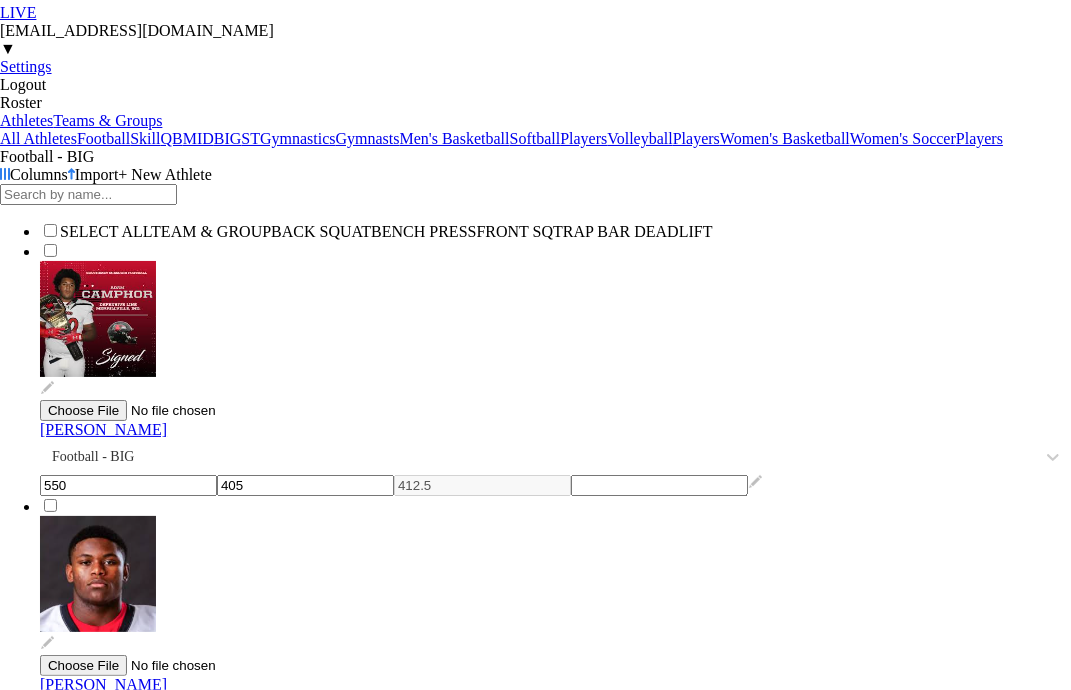 scroll, scrollTop: 200, scrollLeft: 0, axis: vertical 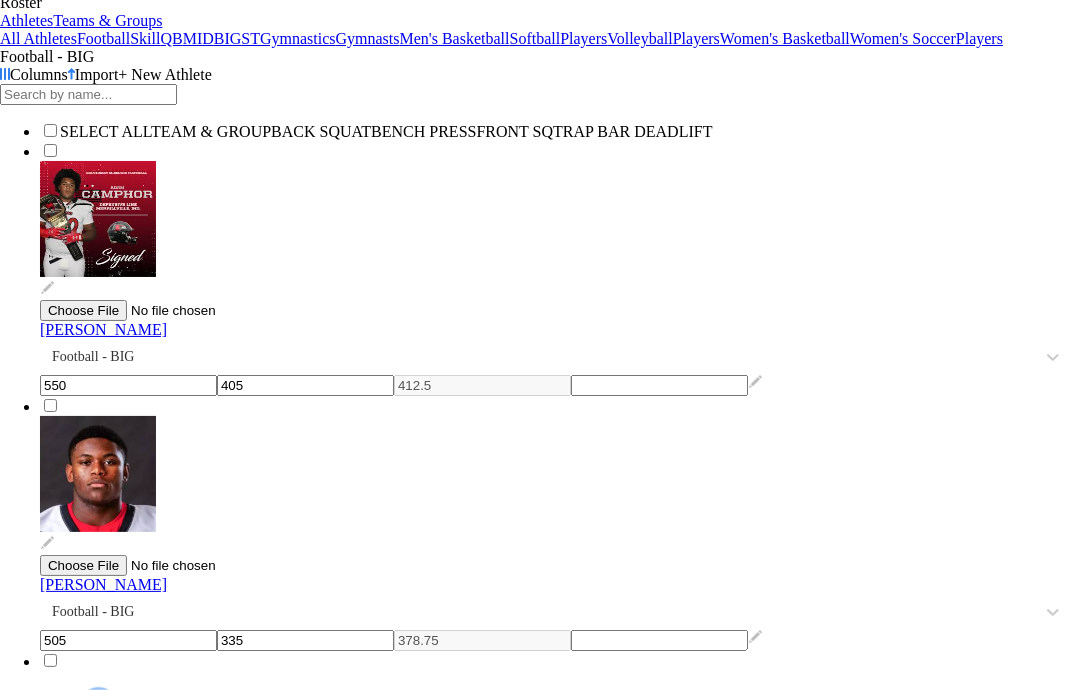 click on "315" at bounding box center [305, 1660] 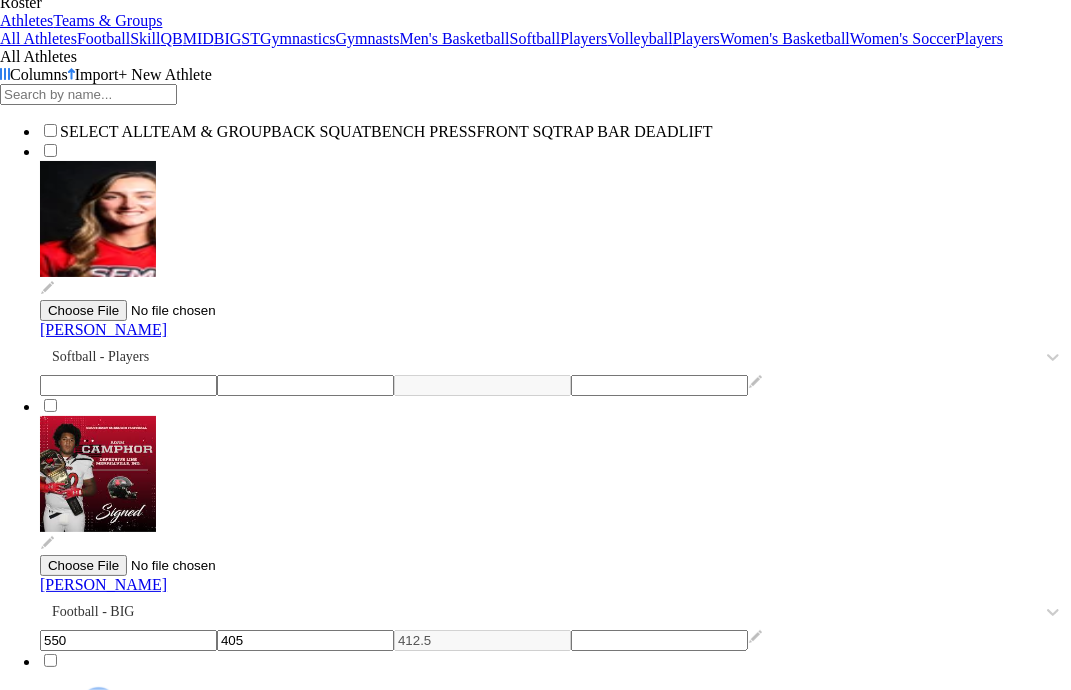 click on "BIG" at bounding box center (228, 38) 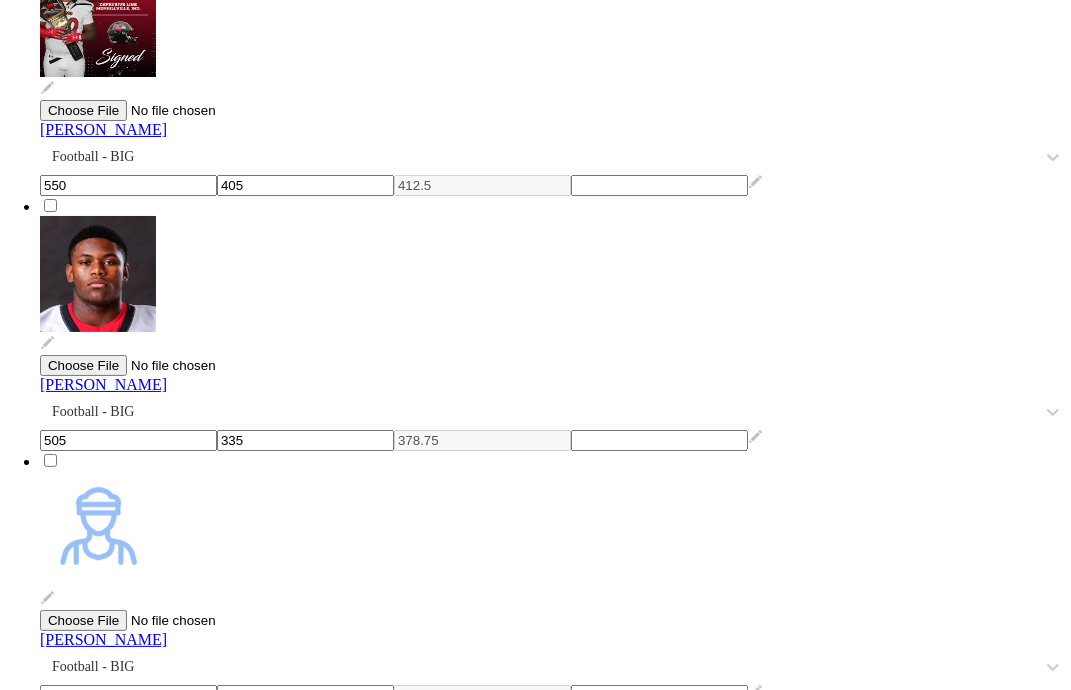 scroll, scrollTop: 500, scrollLeft: 0, axis: vertical 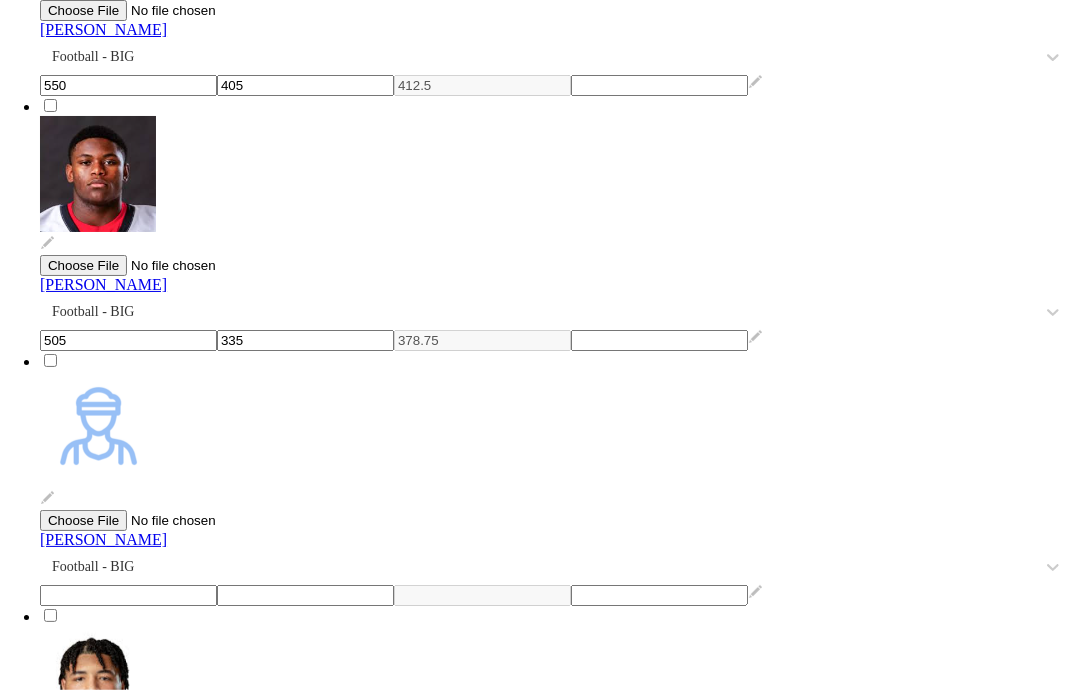 click on "525" at bounding box center [128, 3400] 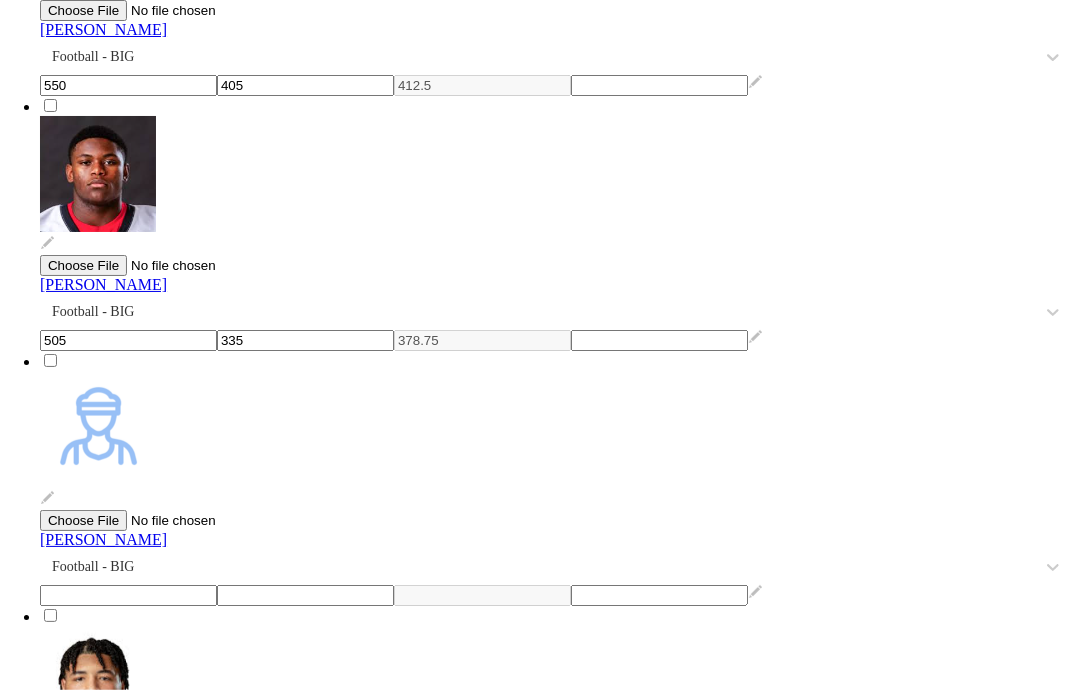 type on "4" 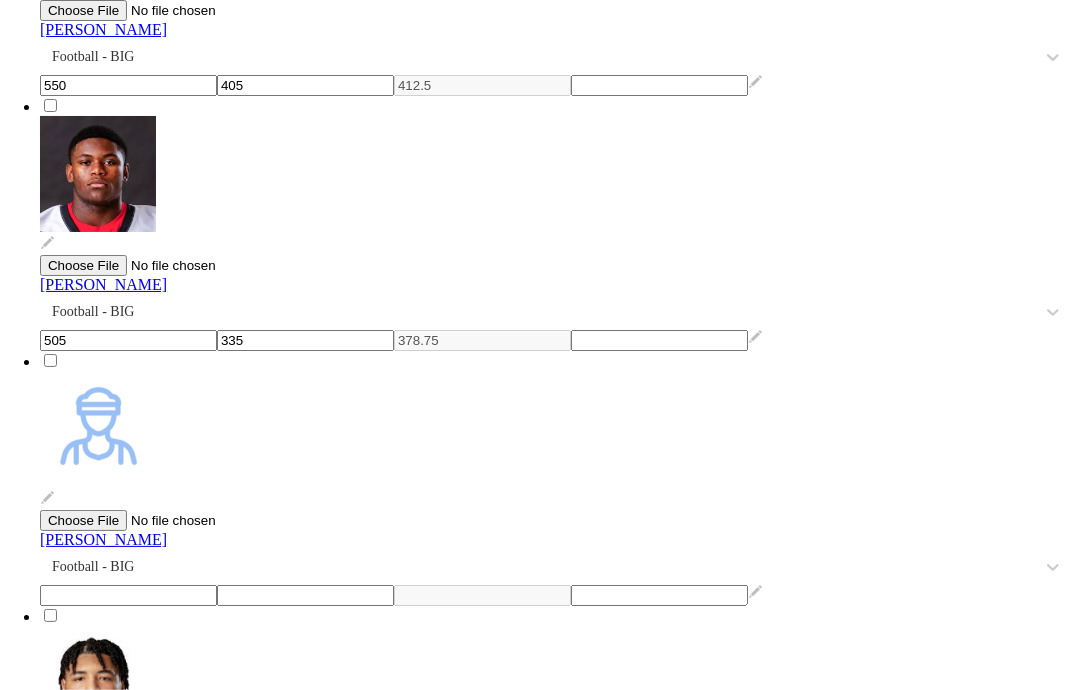 type on "545" 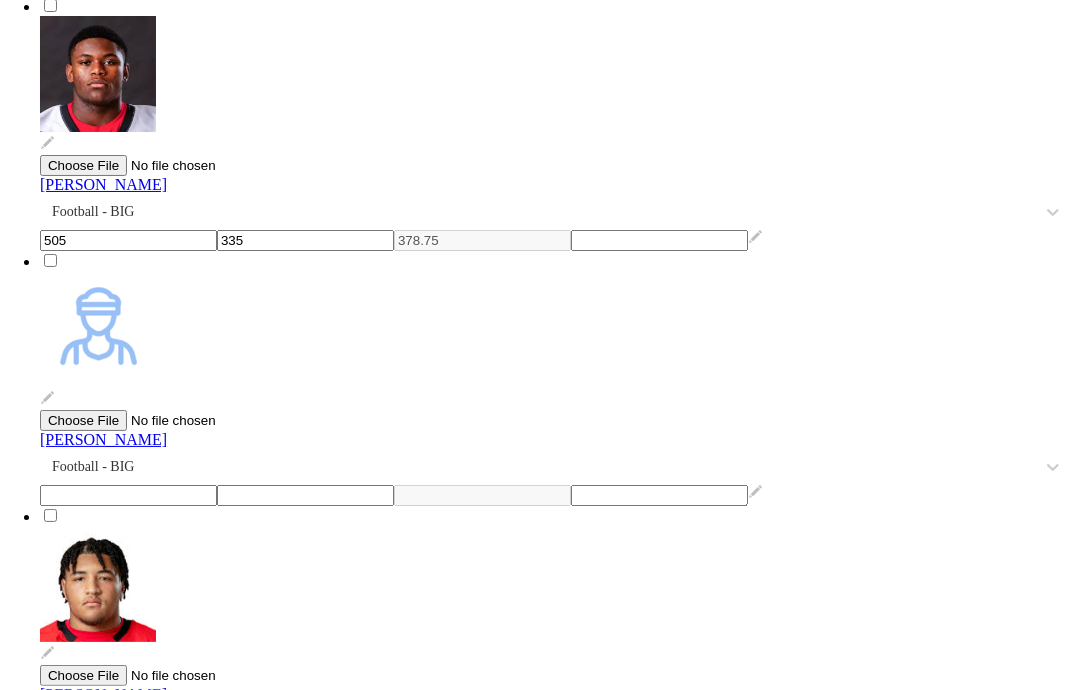 scroll, scrollTop: 700, scrollLeft: 0, axis: vertical 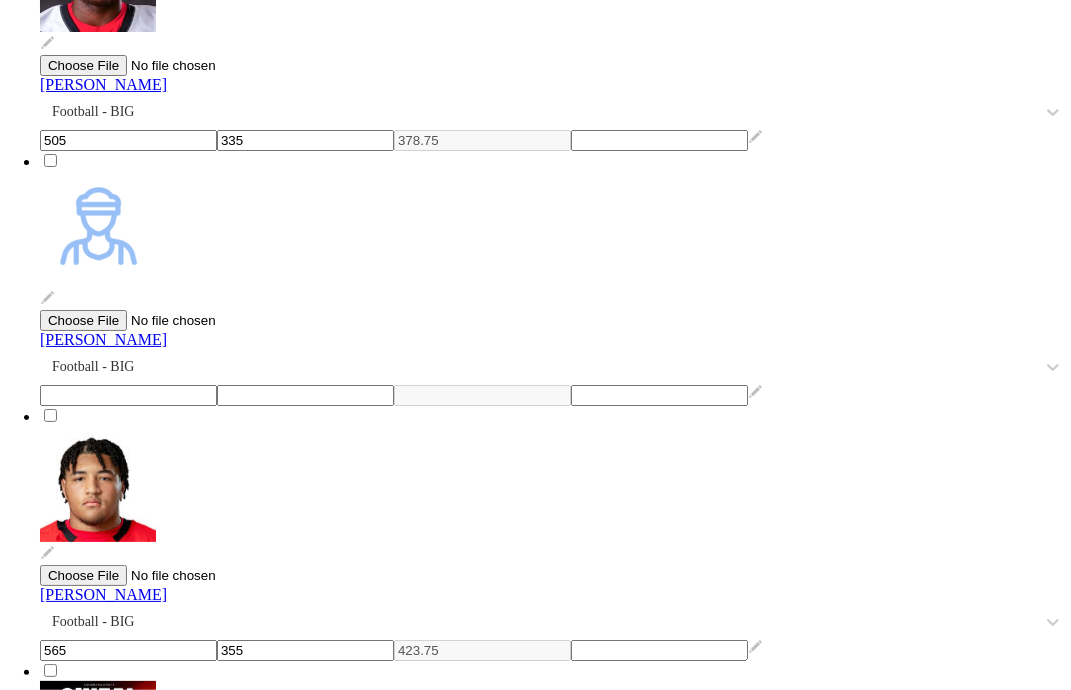 click on "525" at bounding box center [128, 4475] 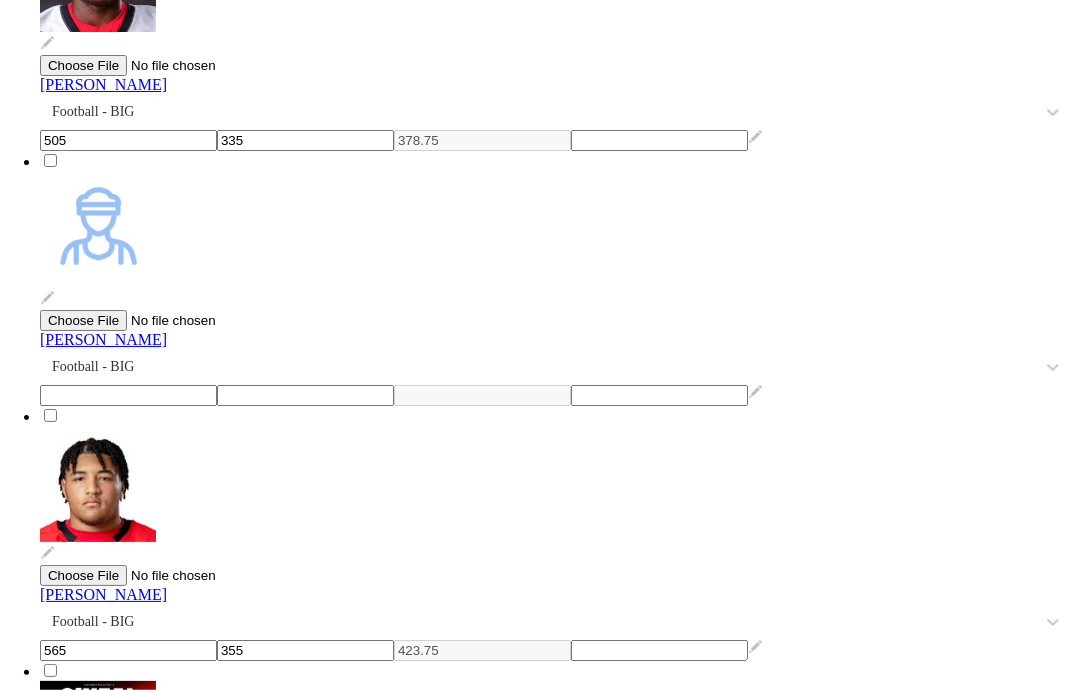 scroll, scrollTop: 884, scrollLeft: 0, axis: vertical 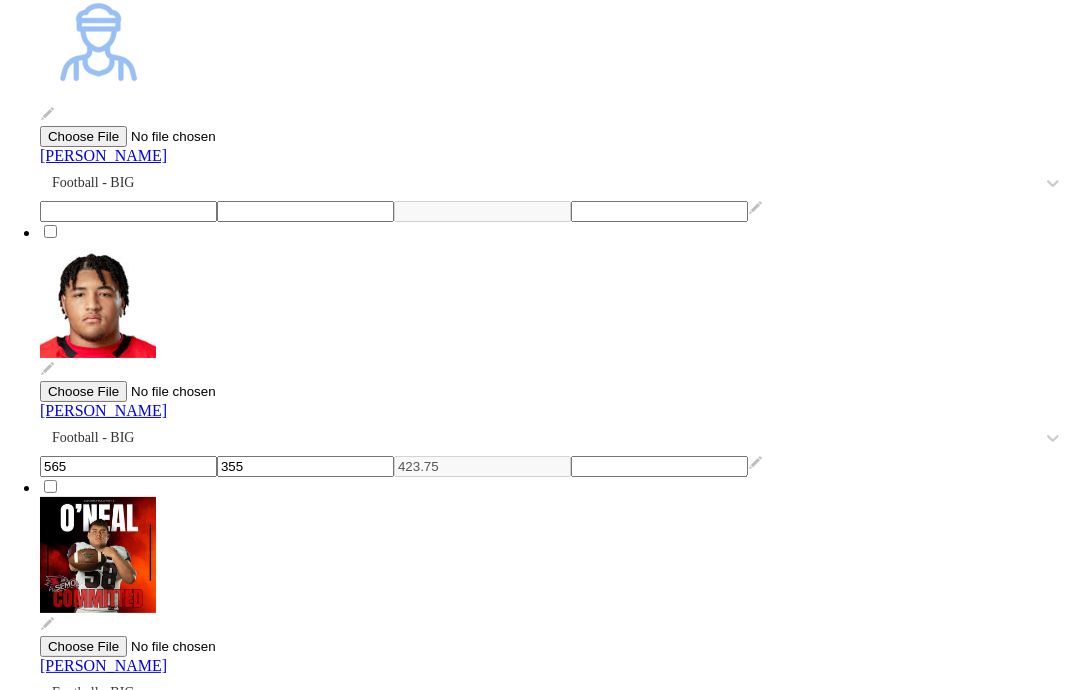 click on "355" at bounding box center [305, 5566] 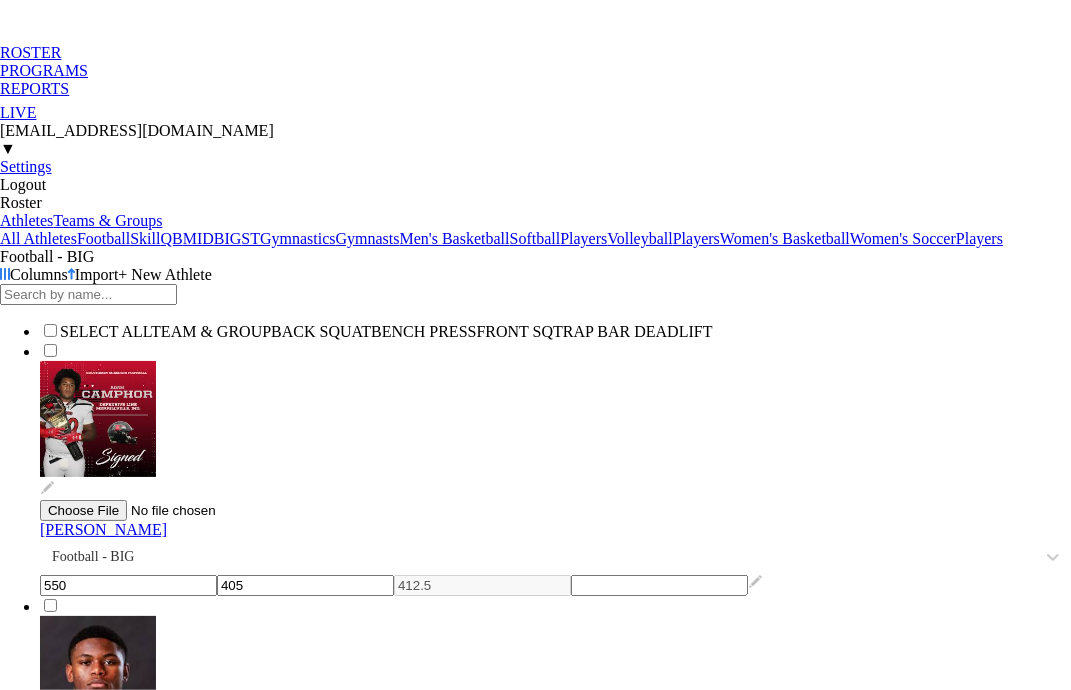 scroll, scrollTop: 300, scrollLeft: 0, axis: vertical 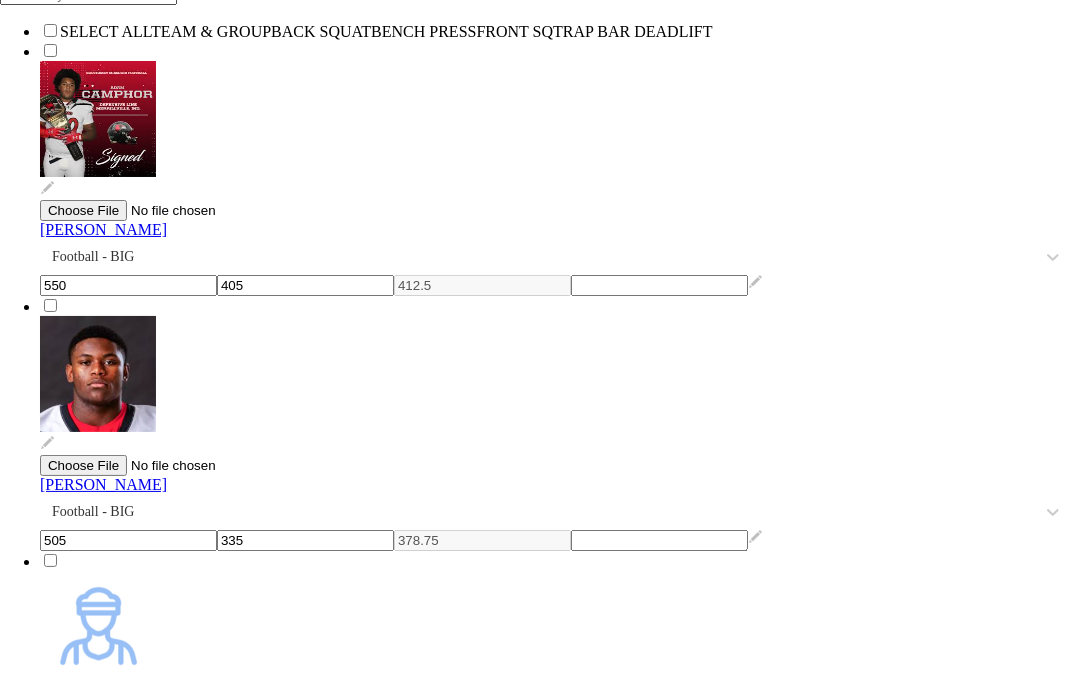 click at bounding box center (755, 2067) 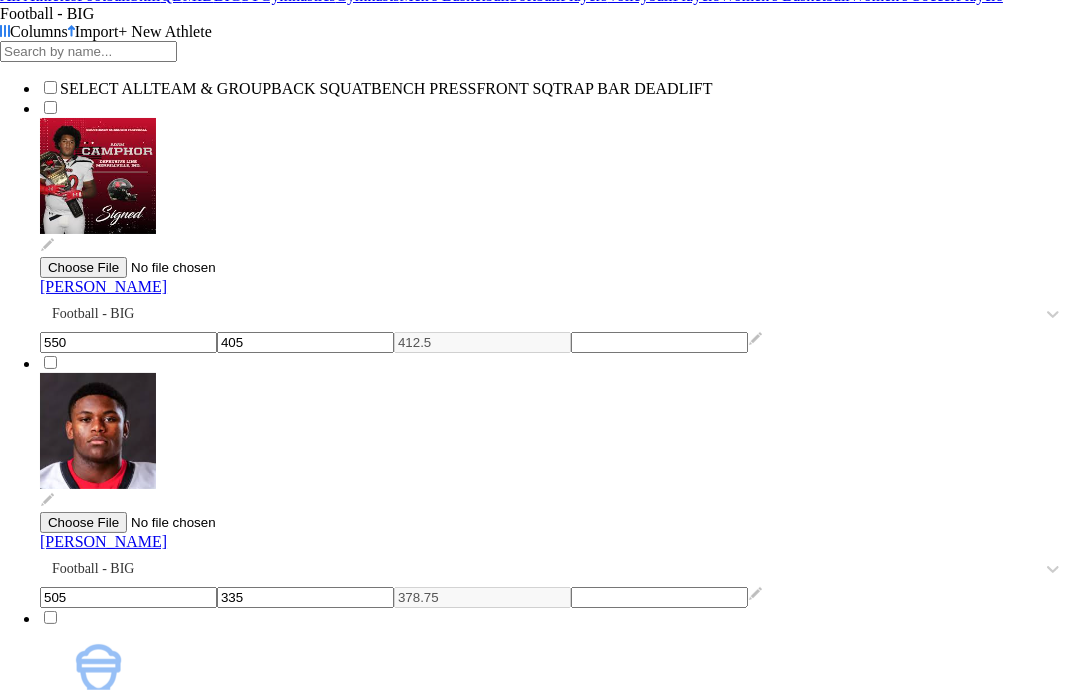 scroll, scrollTop: 0, scrollLeft: 0, axis: both 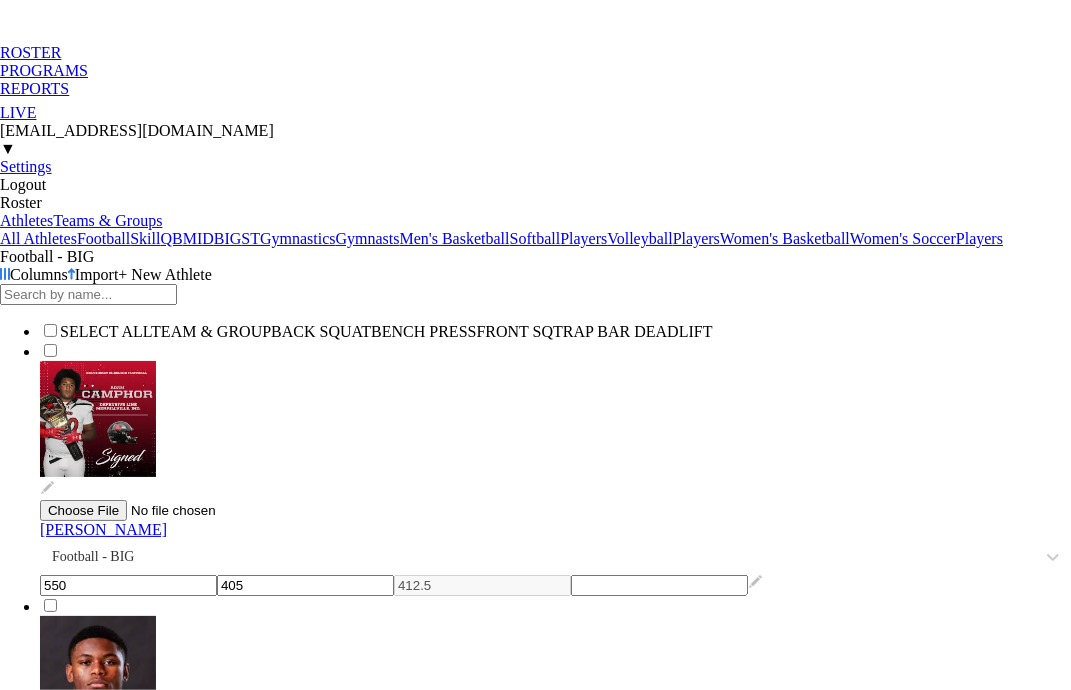 click on "MID" at bounding box center (198, 238) 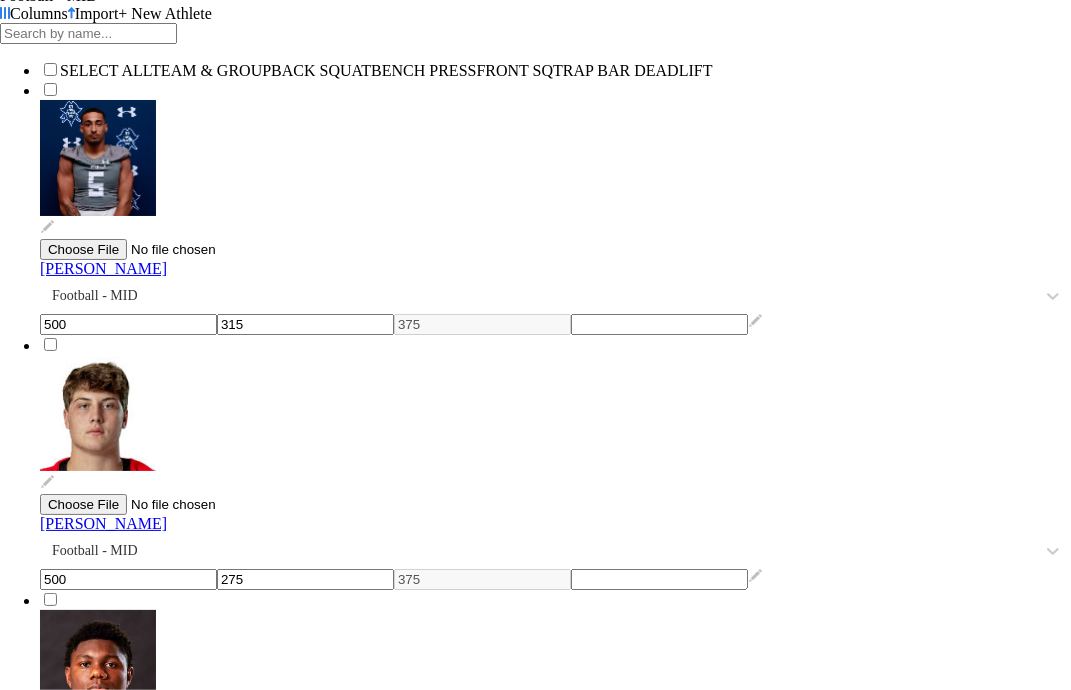 scroll, scrollTop: 161, scrollLeft: 0, axis: vertical 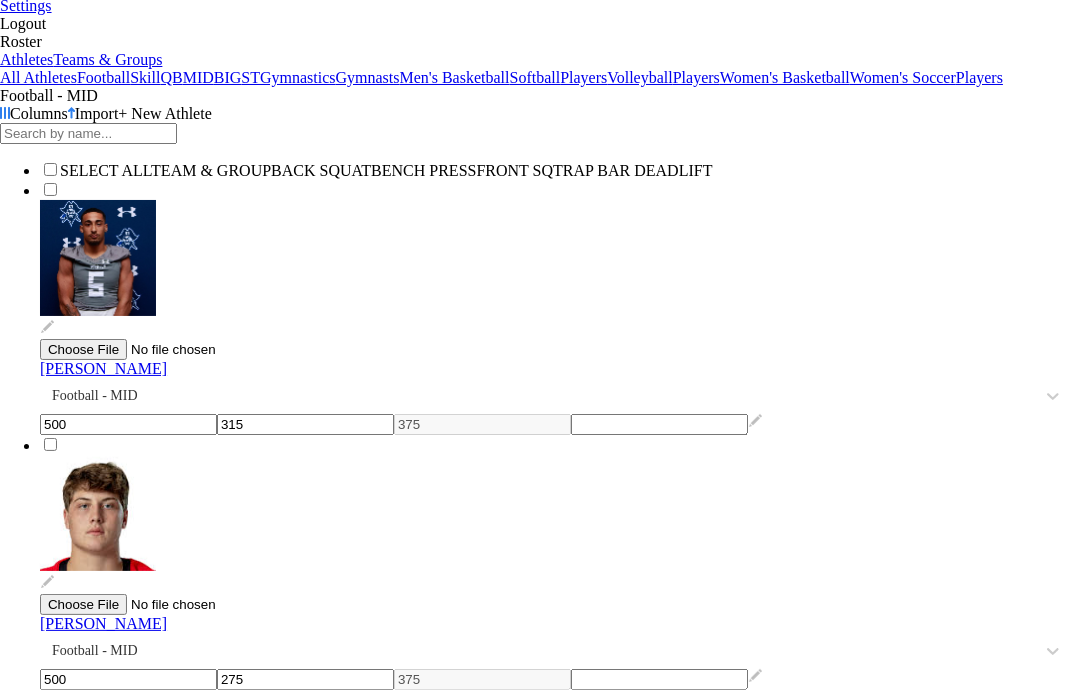 click on "BIG" at bounding box center [228, 77] 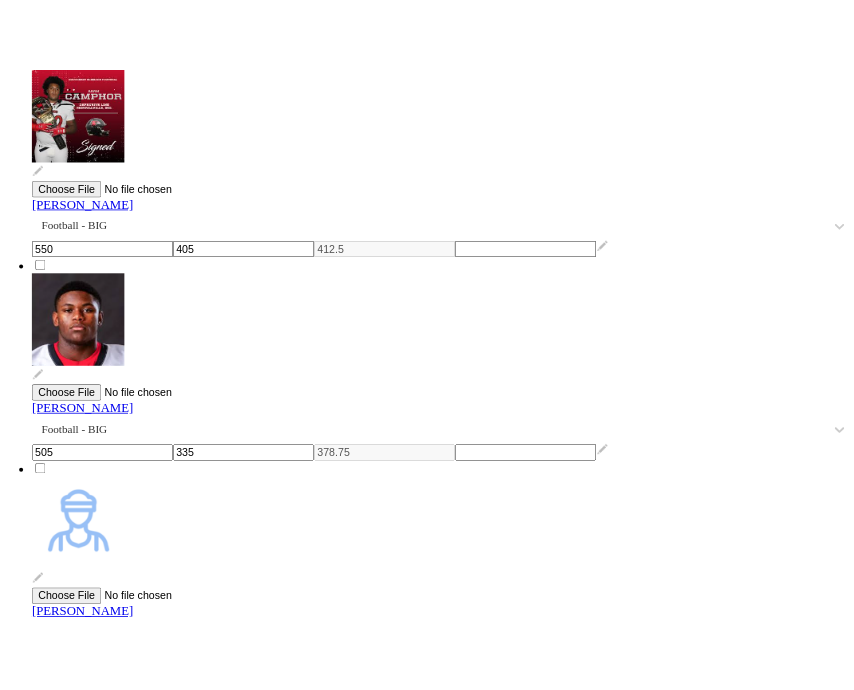 scroll, scrollTop: 461, scrollLeft: 0, axis: vertical 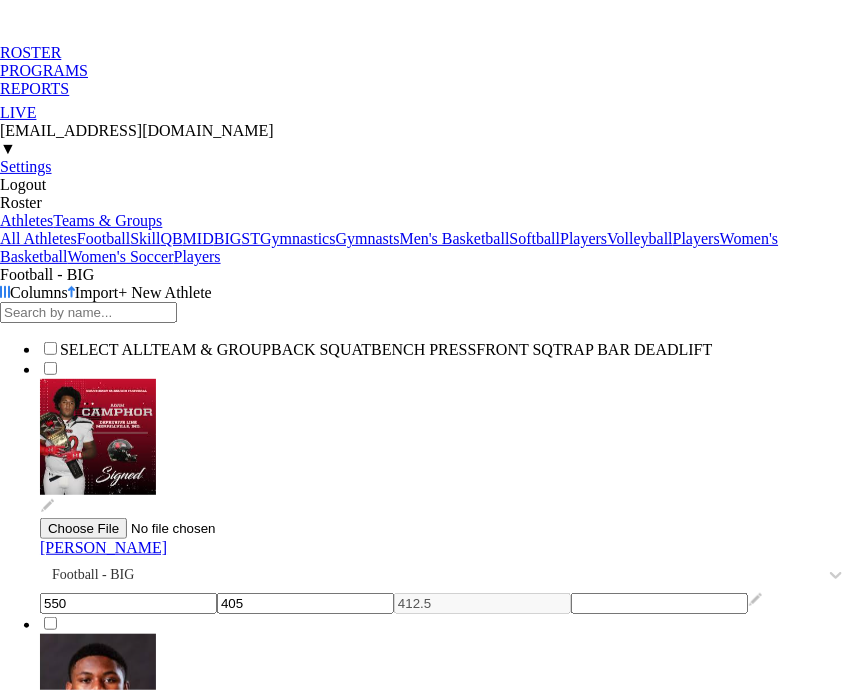 click on "PROGRAMS" at bounding box center [427, 71] 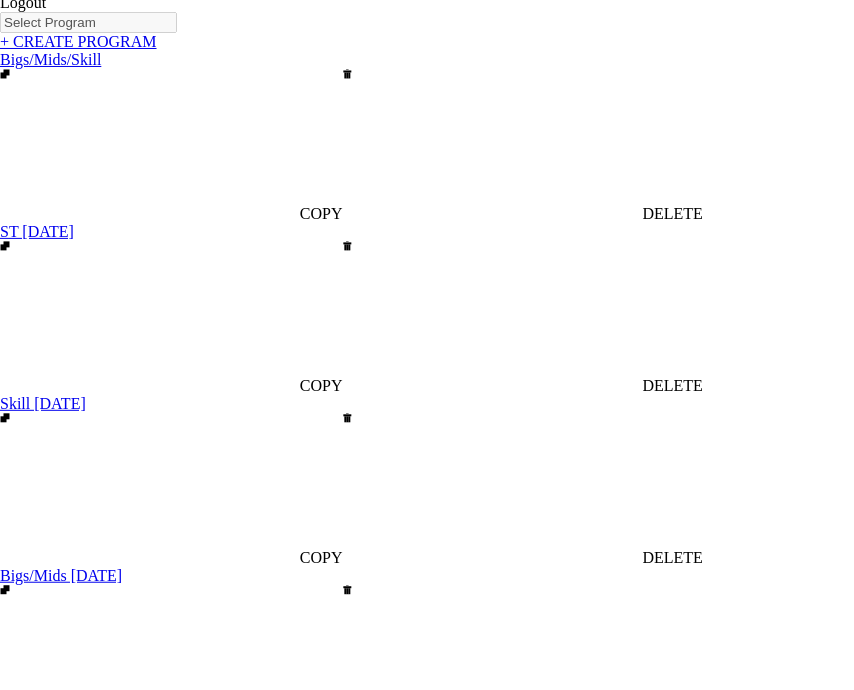 scroll, scrollTop: 0, scrollLeft: 0, axis: both 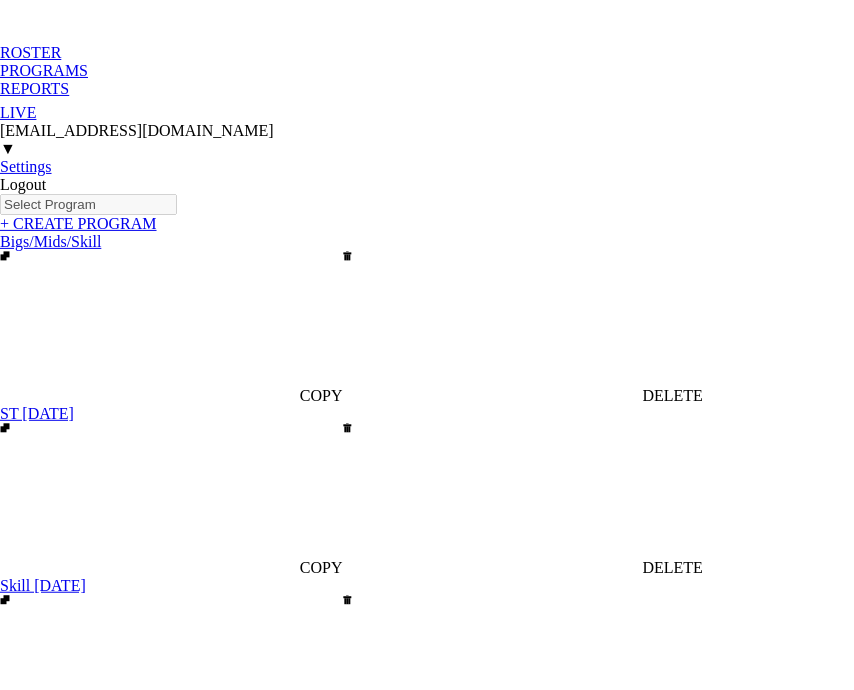 click on "PROGRAMS" at bounding box center [427, 71] 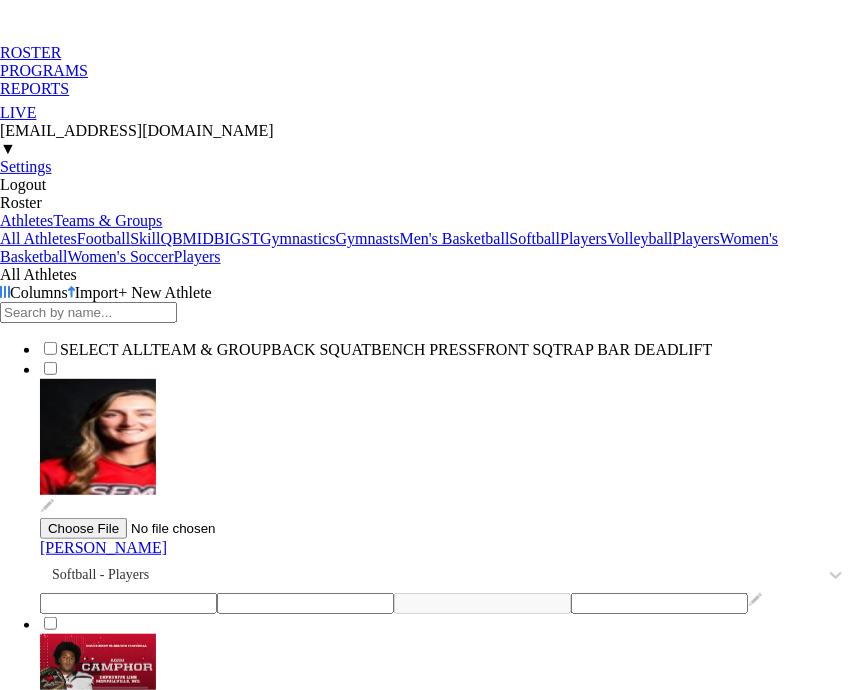 type on "445" 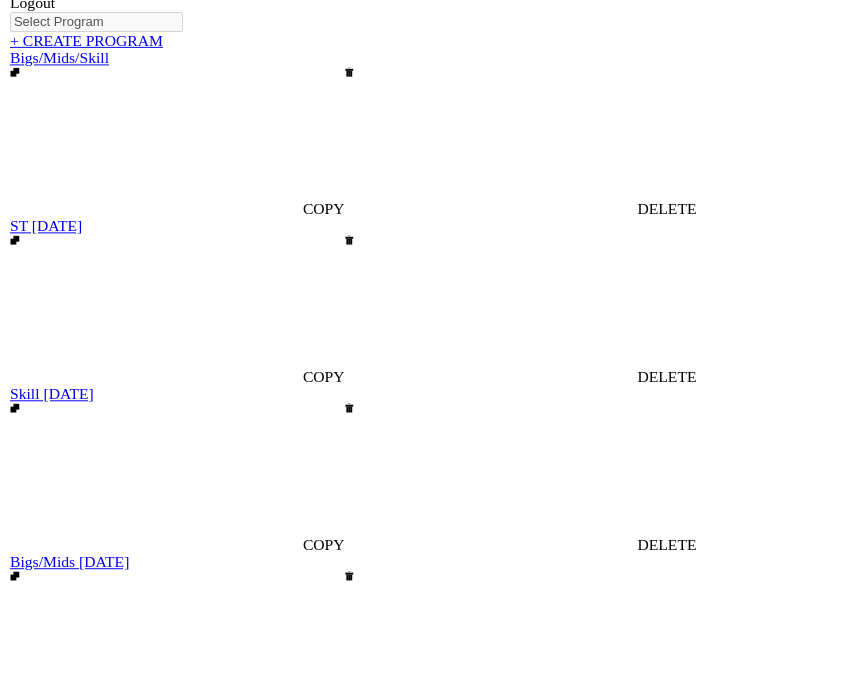 scroll, scrollTop: 0, scrollLeft: 0, axis: both 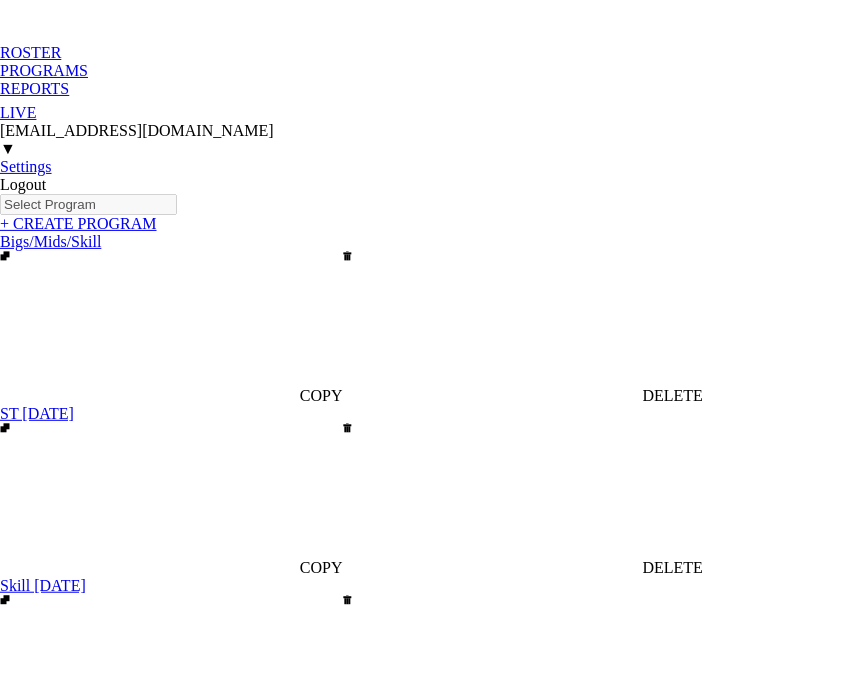 click on "Bigs/Mids/Skill" at bounding box center [50, 241] 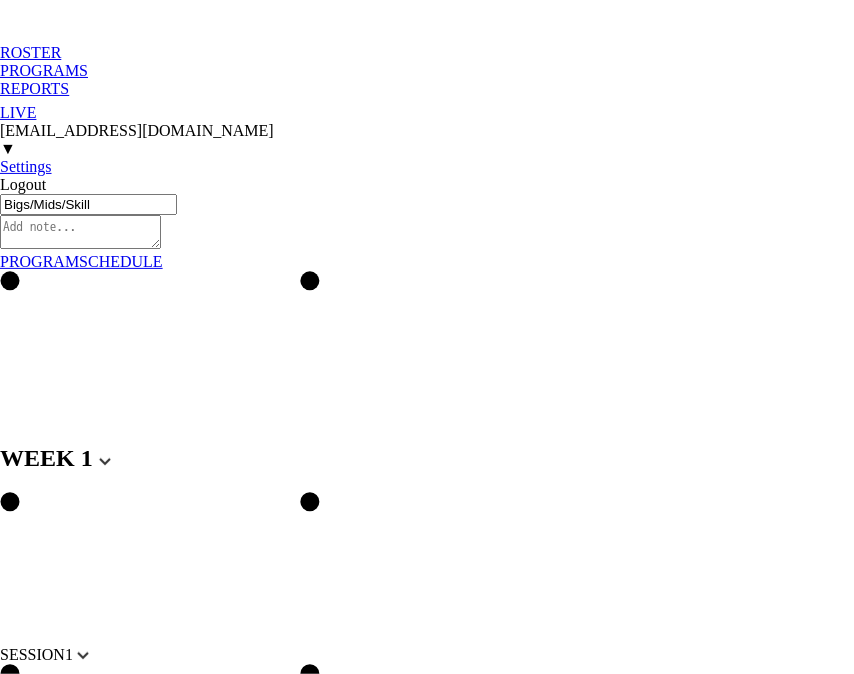 click on "WEEK   1   DUPLICATE DELETE SESSION  1   Standard Block DUPLICATE INSERT MOVEMENT AFTER DELETE Bench Press MOVEMENT Load REGULATE 7 MIN SETS FIXED 1 REPS # 85 START LOAD % Average Velocity METRIC Min AVERAGE VELOCITY  METRIC 0.35 TARGET RANGE 0.05 SPEEDWORK DUPLICATE INSERT BEFORE INSERT AFTER DELETE Select... MOVEMENT +  MOVEMENT + BLOCK + SESSION DUPLICATE DELETE + WEEK   2" at bounding box center [427, 1213] 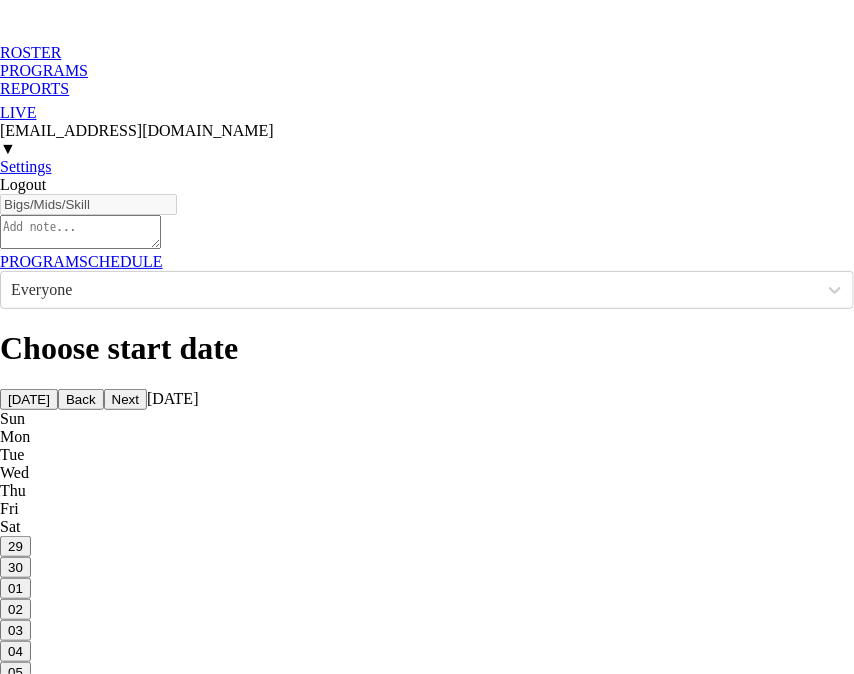 scroll, scrollTop: 42, scrollLeft: 0, axis: vertical 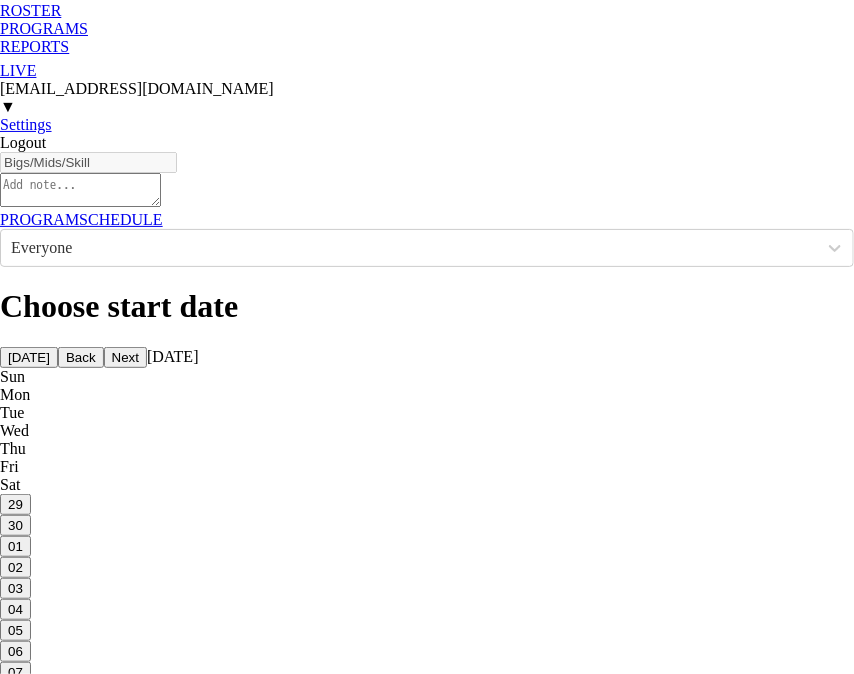 click on "Bigs/Mids [DATE] - Football - MID" at bounding box center (366, 944) 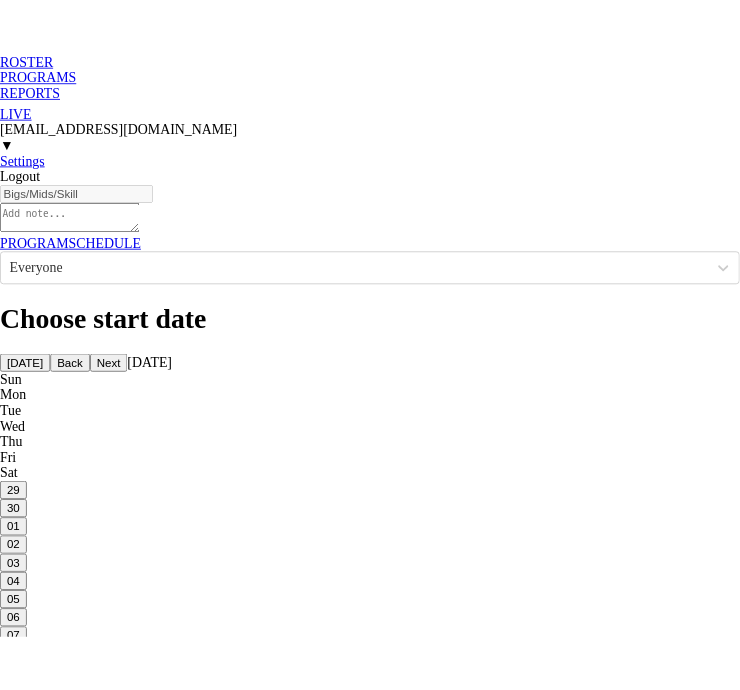 scroll, scrollTop: 0, scrollLeft: 0, axis: both 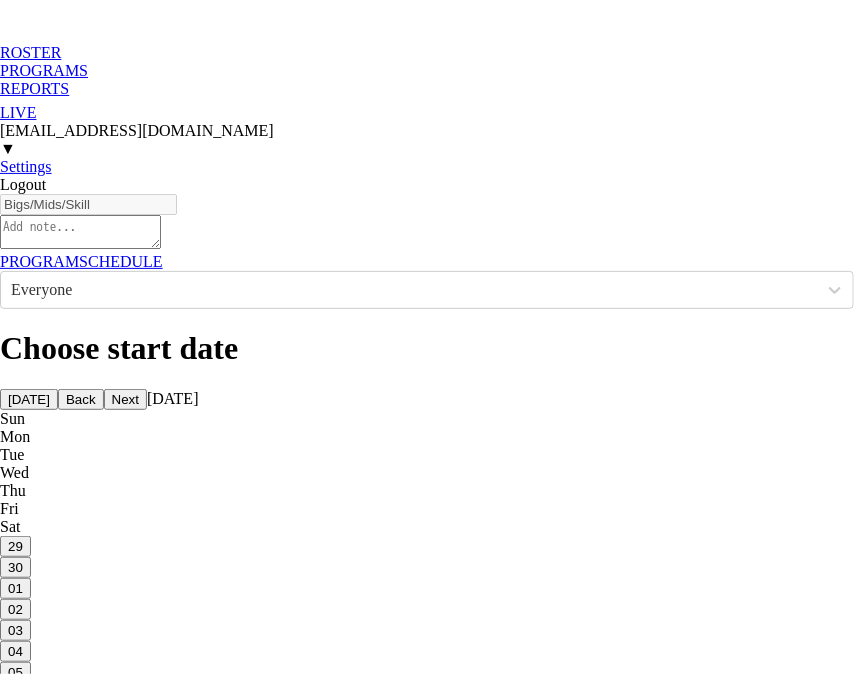 click on "ROSTER" at bounding box center (427, 53) 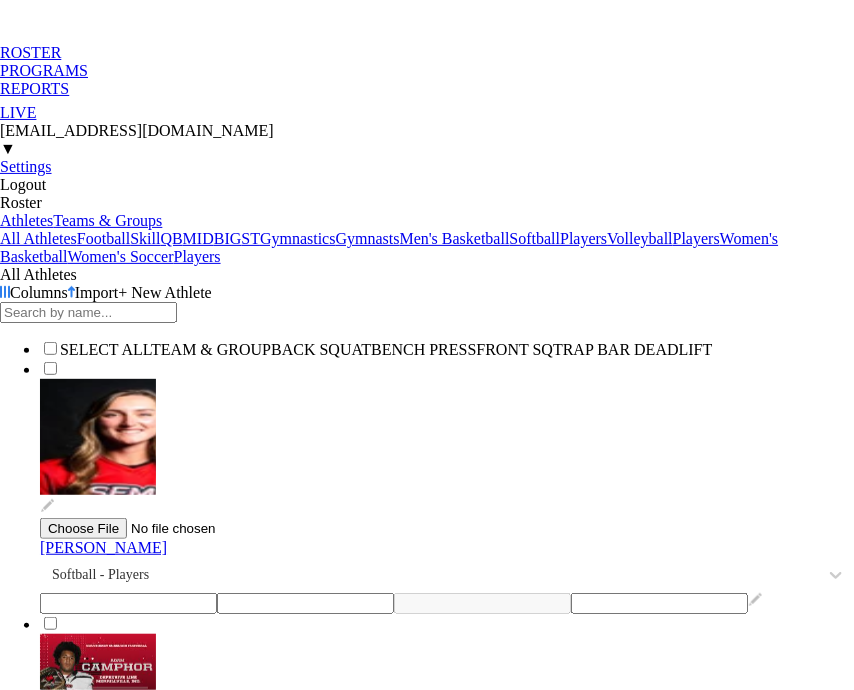 type on "495" 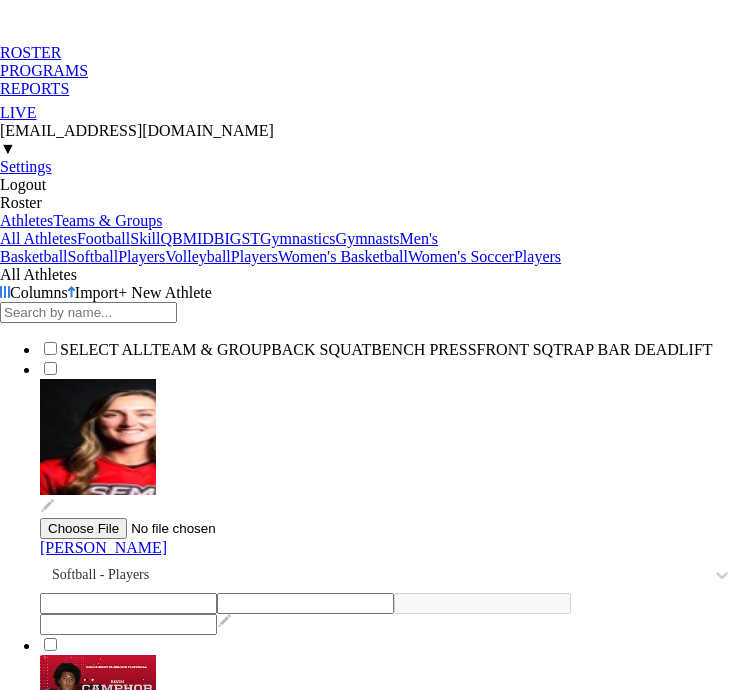 click on "MID" at bounding box center (198, 238) 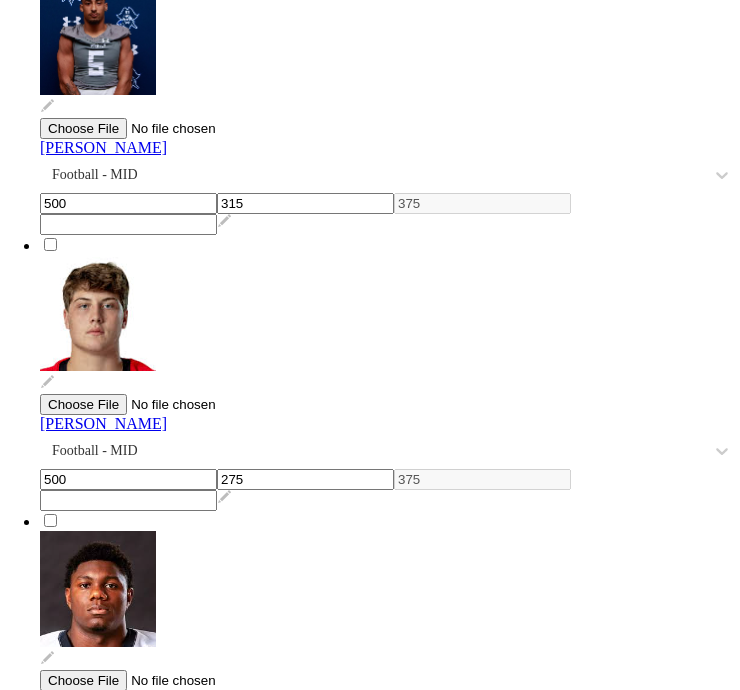 scroll, scrollTop: 200, scrollLeft: 0, axis: vertical 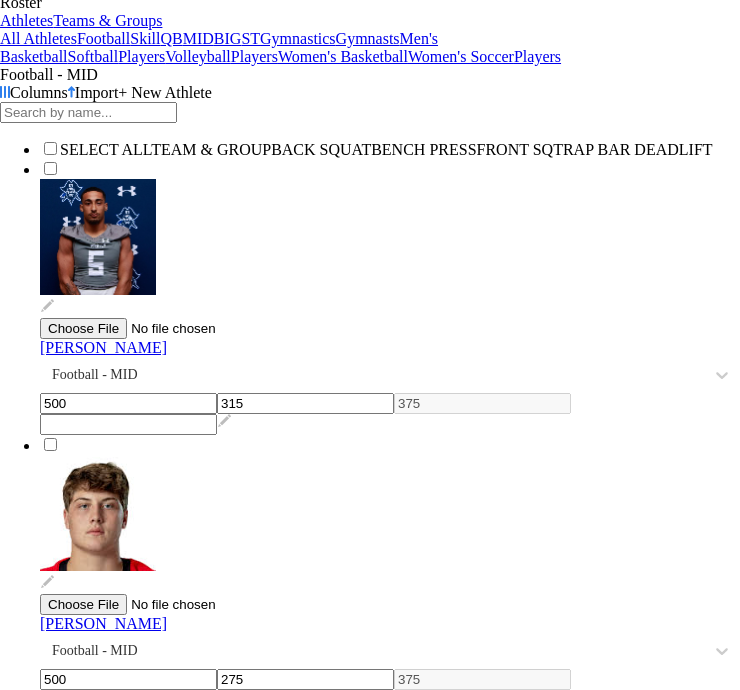 click at bounding box center [224, 1525] 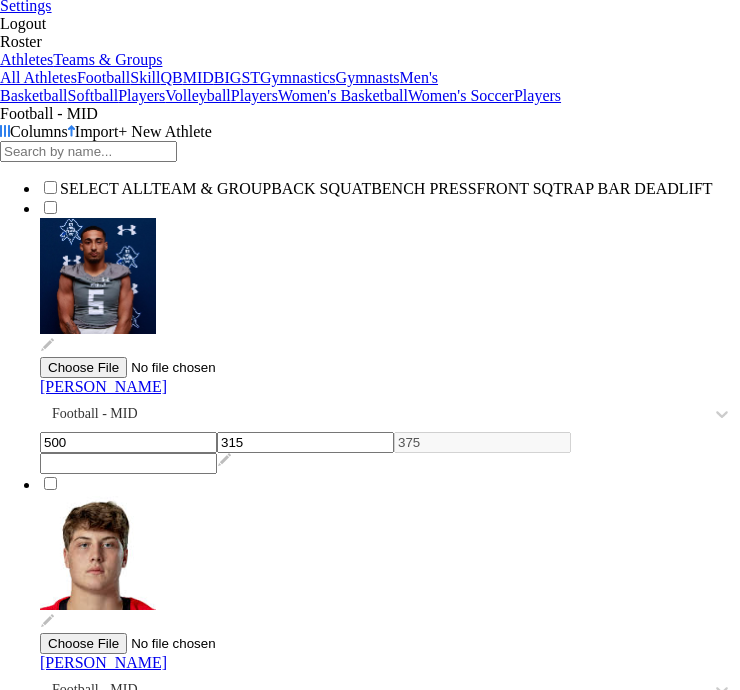 scroll, scrollTop: 761, scrollLeft: 0, axis: vertical 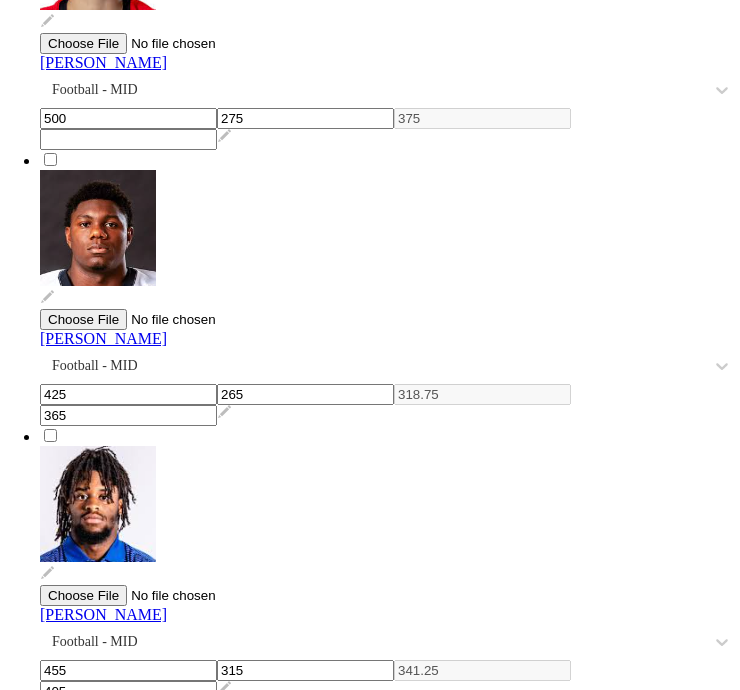 click at bounding box center (390, 6647) 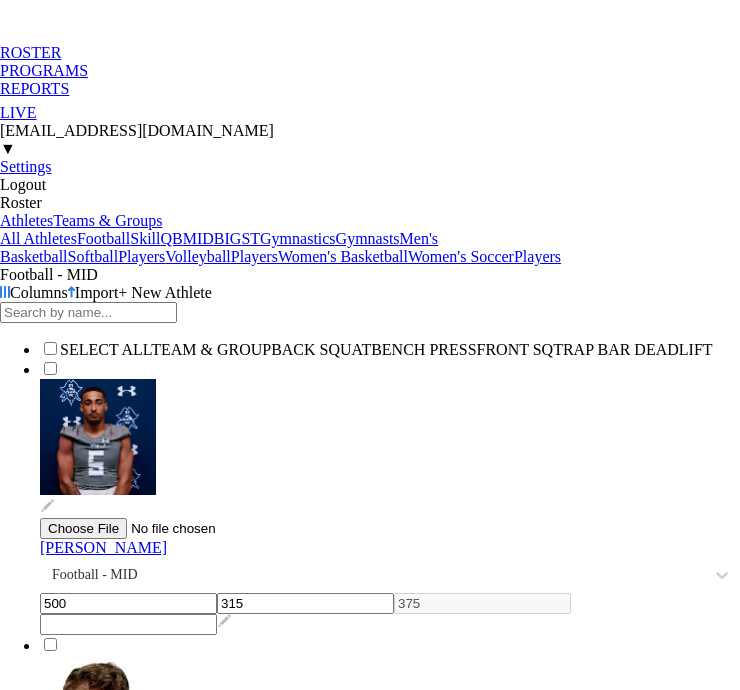 scroll, scrollTop: 100, scrollLeft: 0, axis: vertical 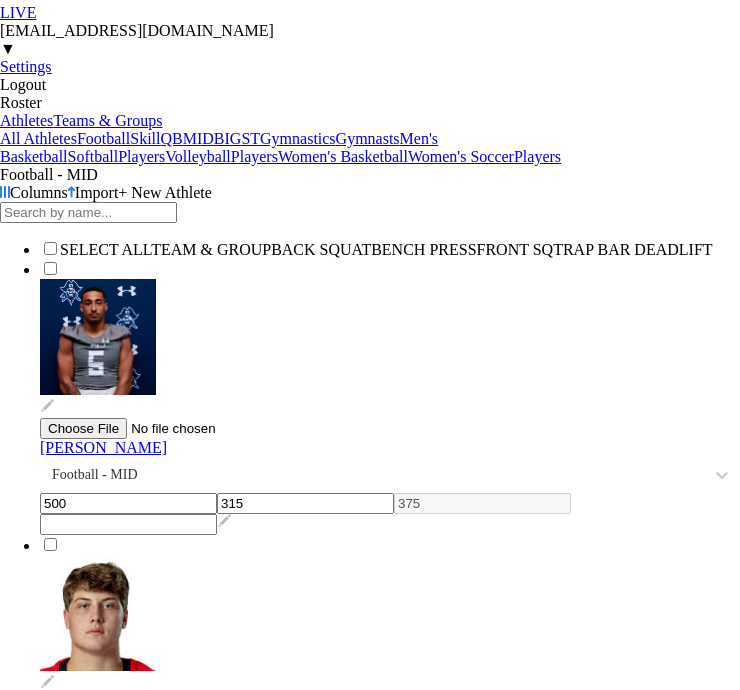 click on "Skill" at bounding box center (145, 138) 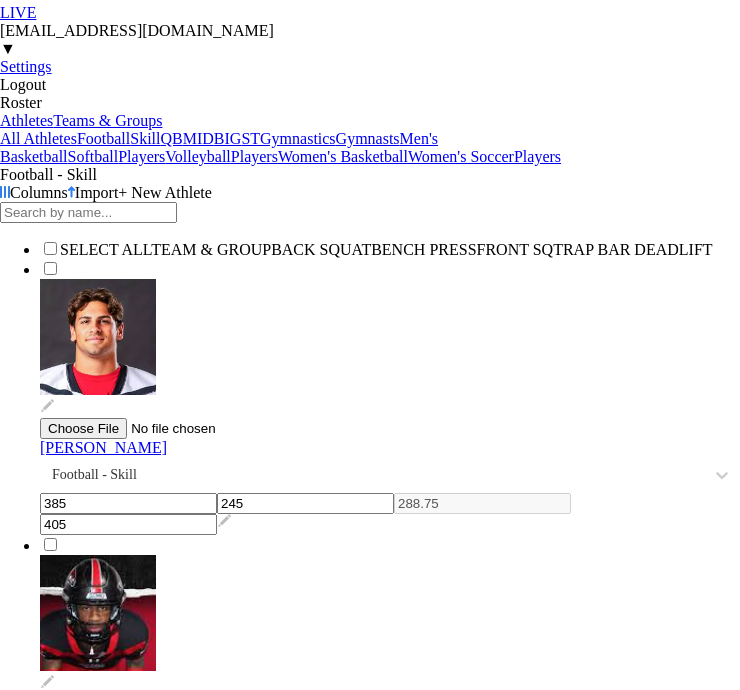 type on "275" 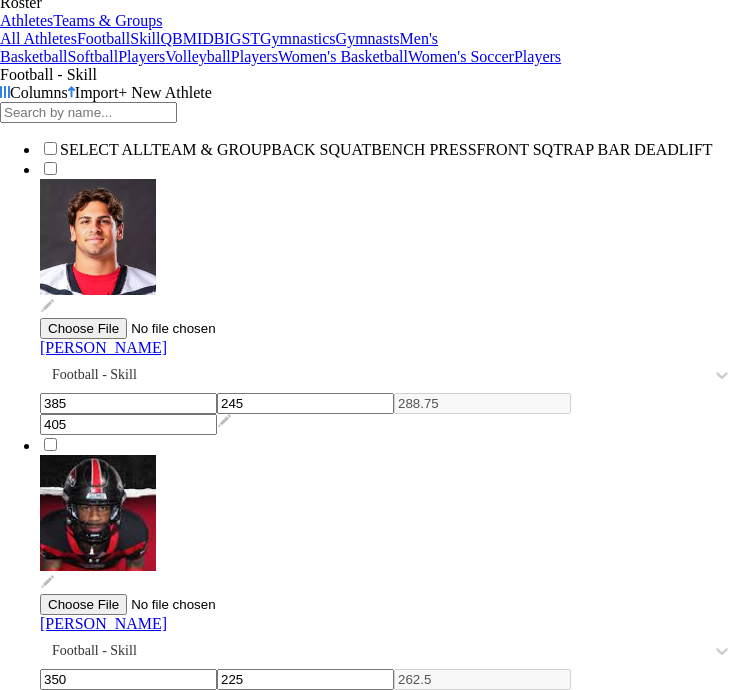 click at bounding box center (47, 1686) 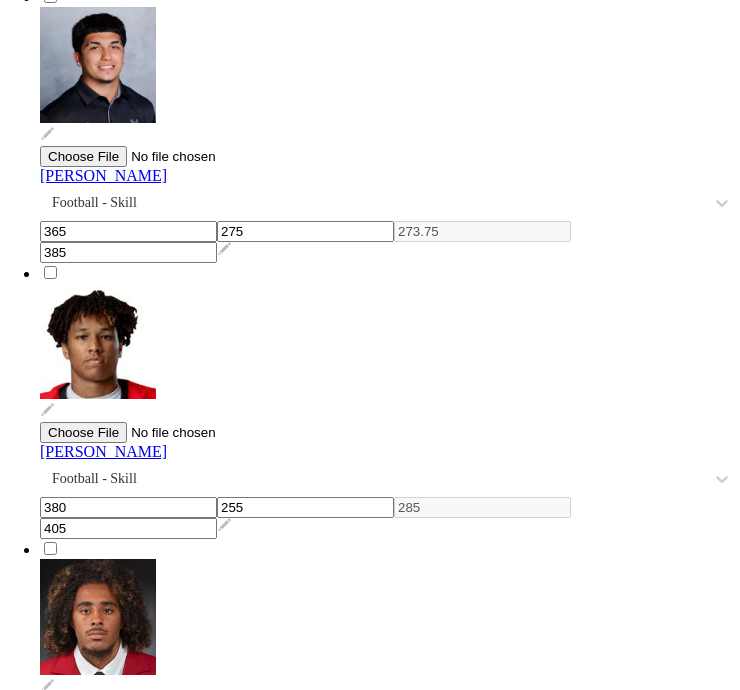 scroll, scrollTop: 1212, scrollLeft: 0, axis: vertical 